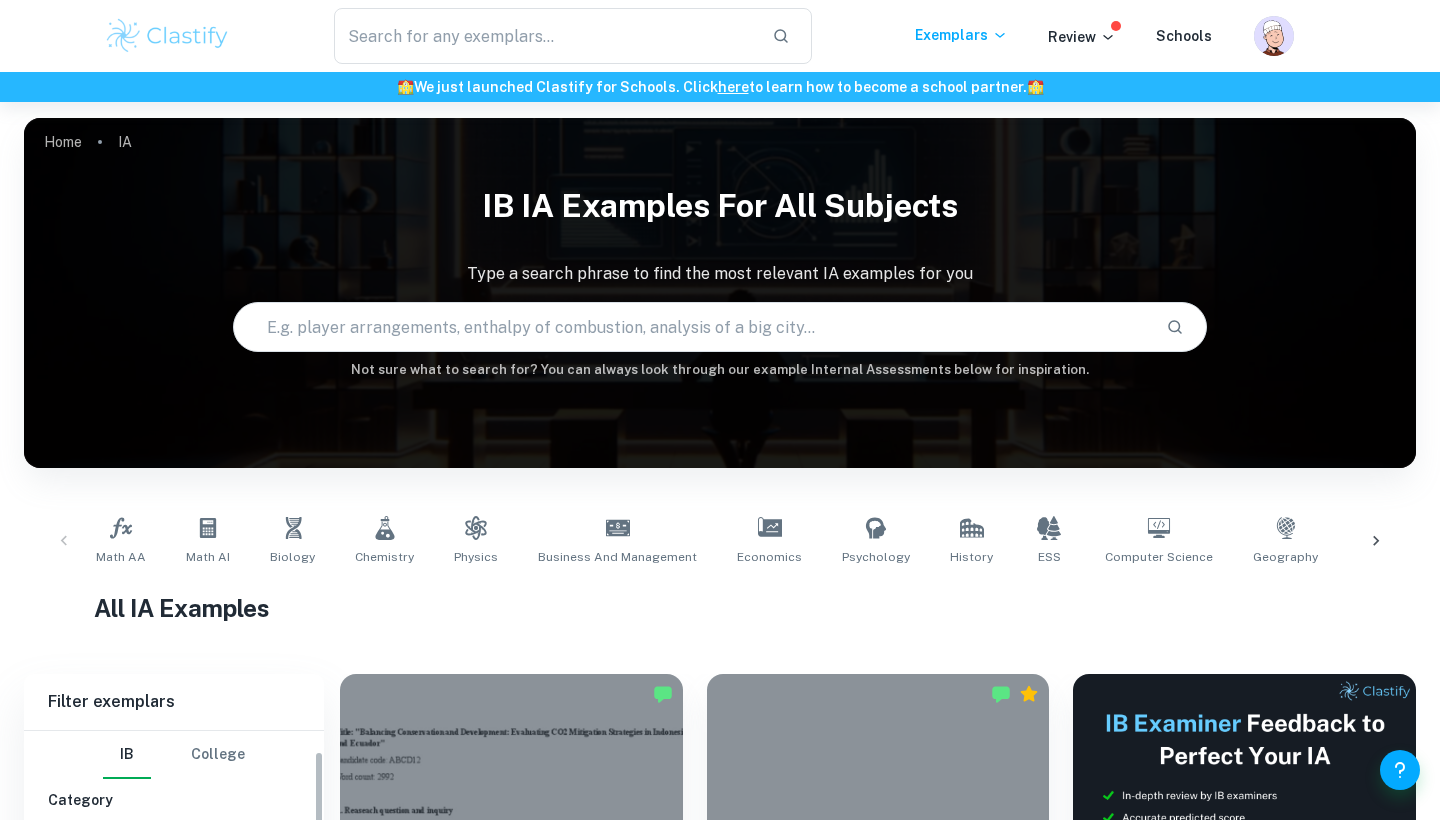 scroll, scrollTop: 431, scrollLeft: 0, axis: vertical 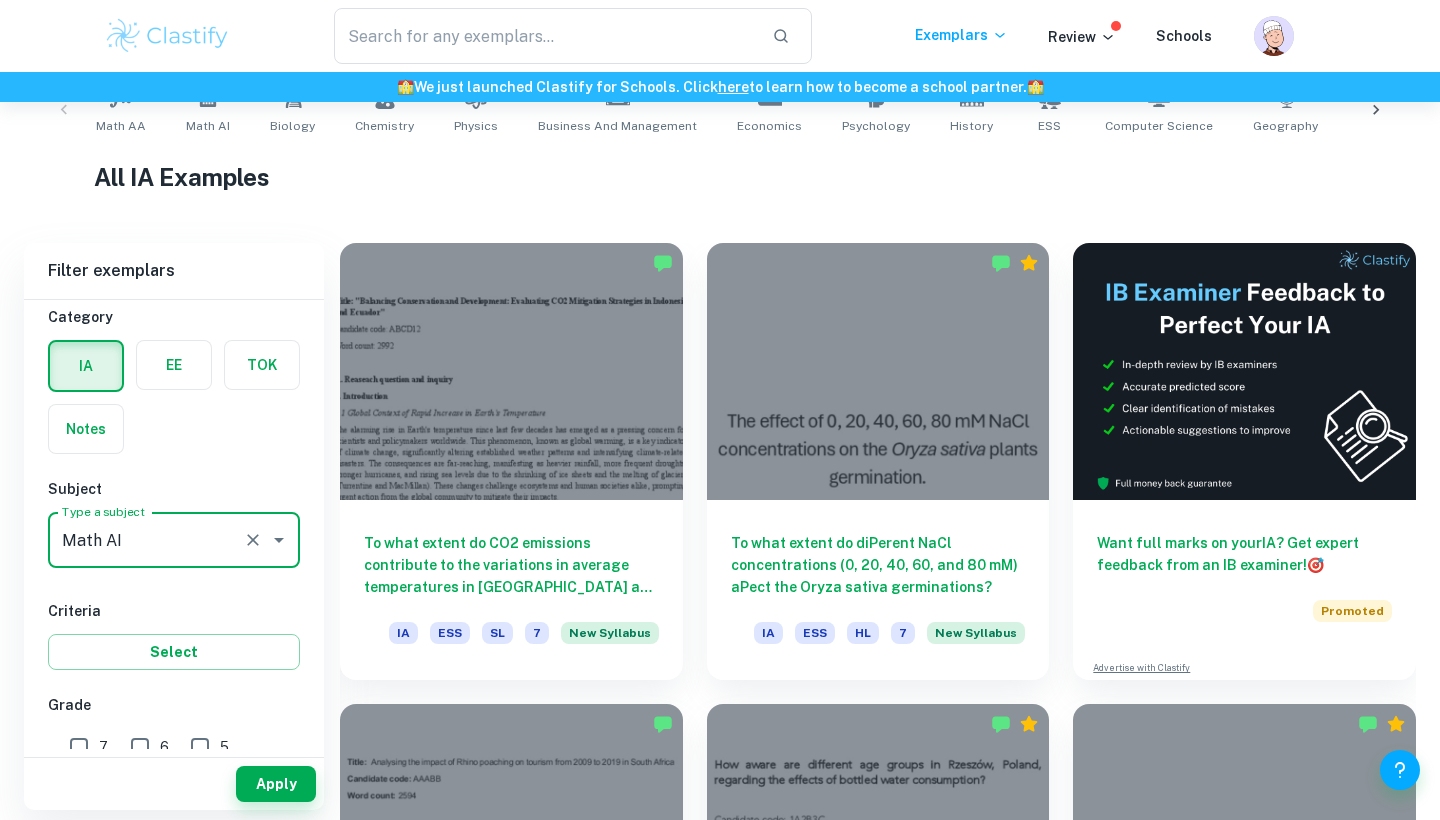 click on "7" at bounding box center (79, 747) 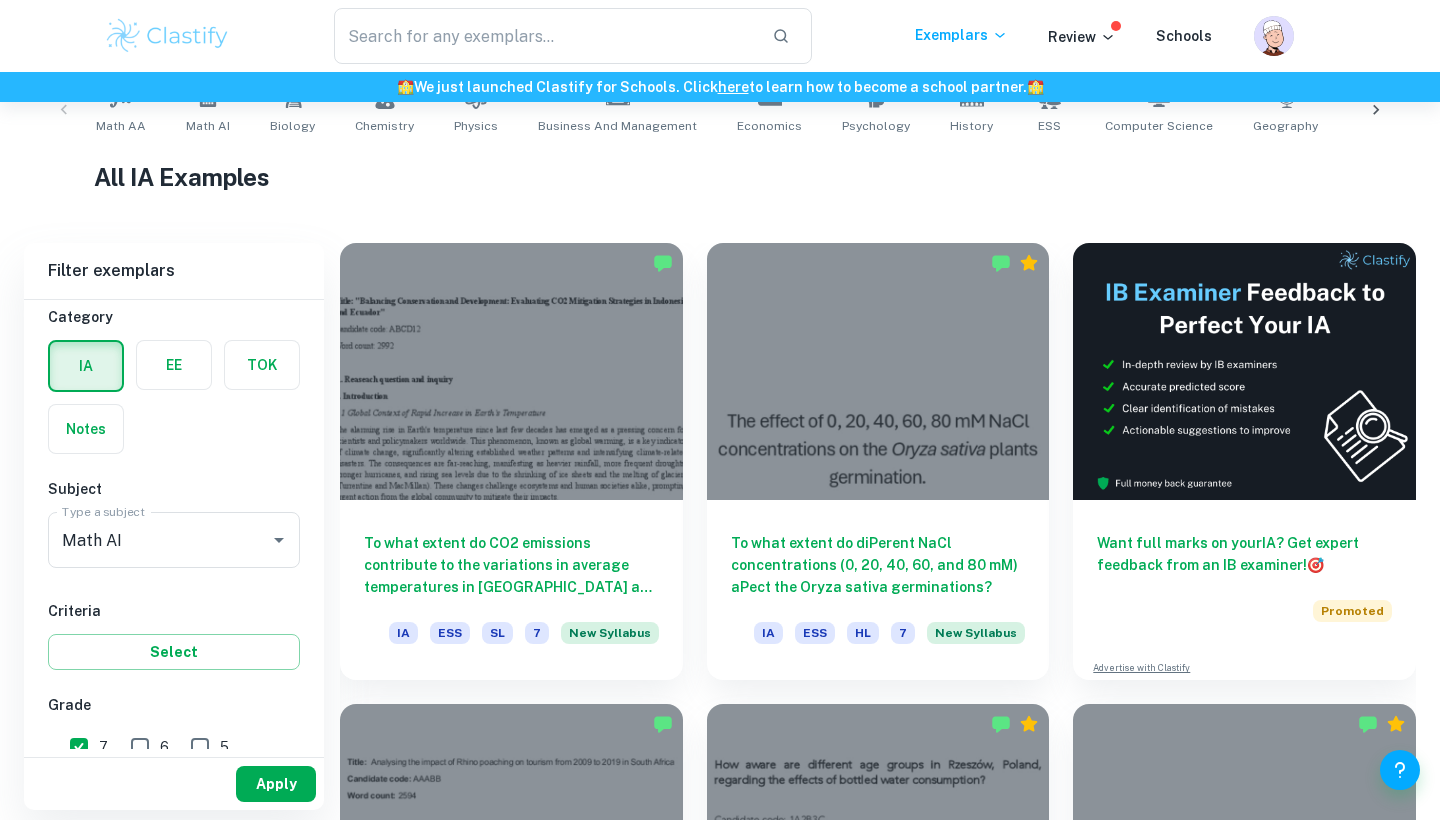click on "Apply" at bounding box center [276, 784] 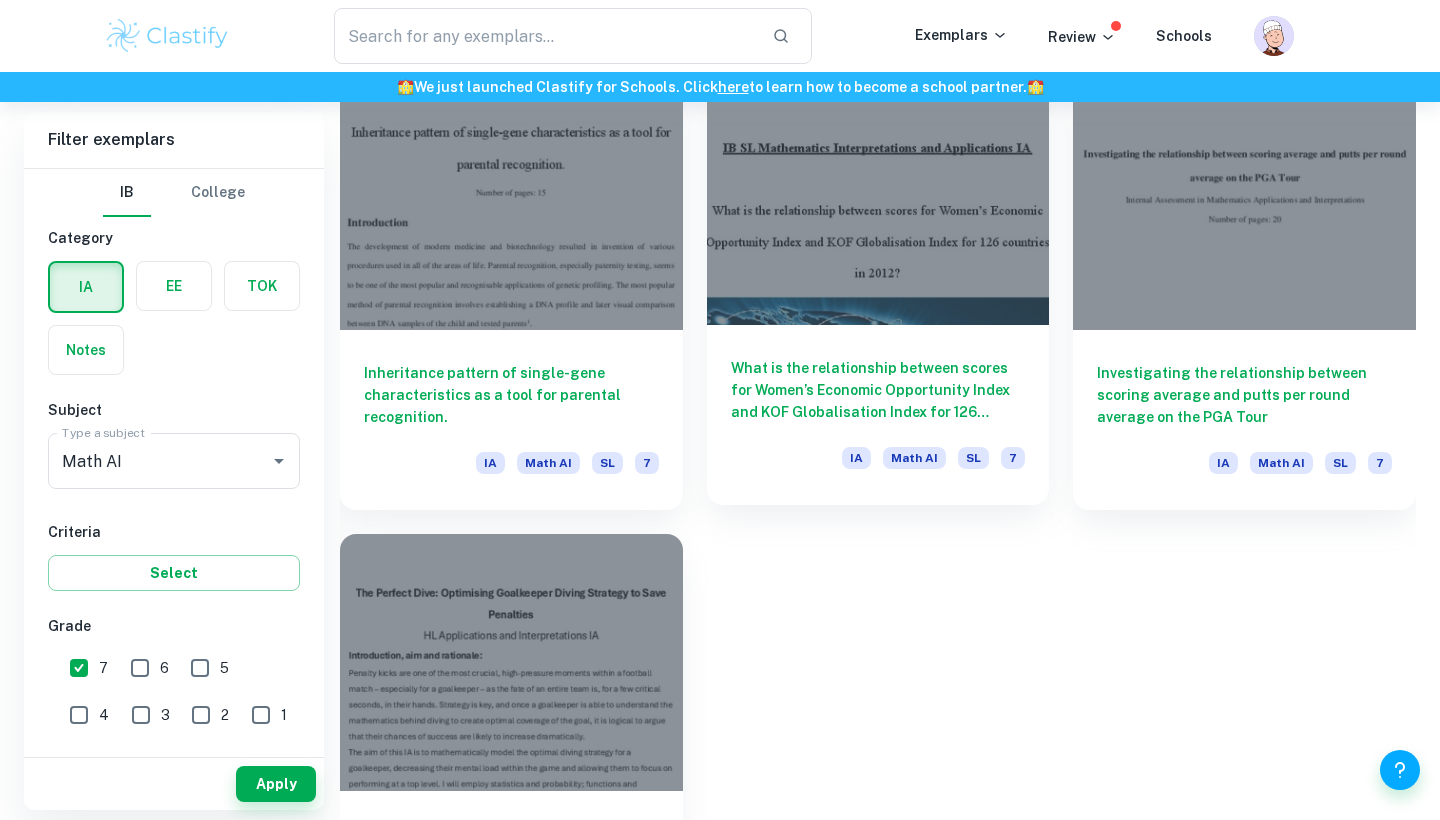 scroll, scrollTop: 1062, scrollLeft: 0, axis: vertical 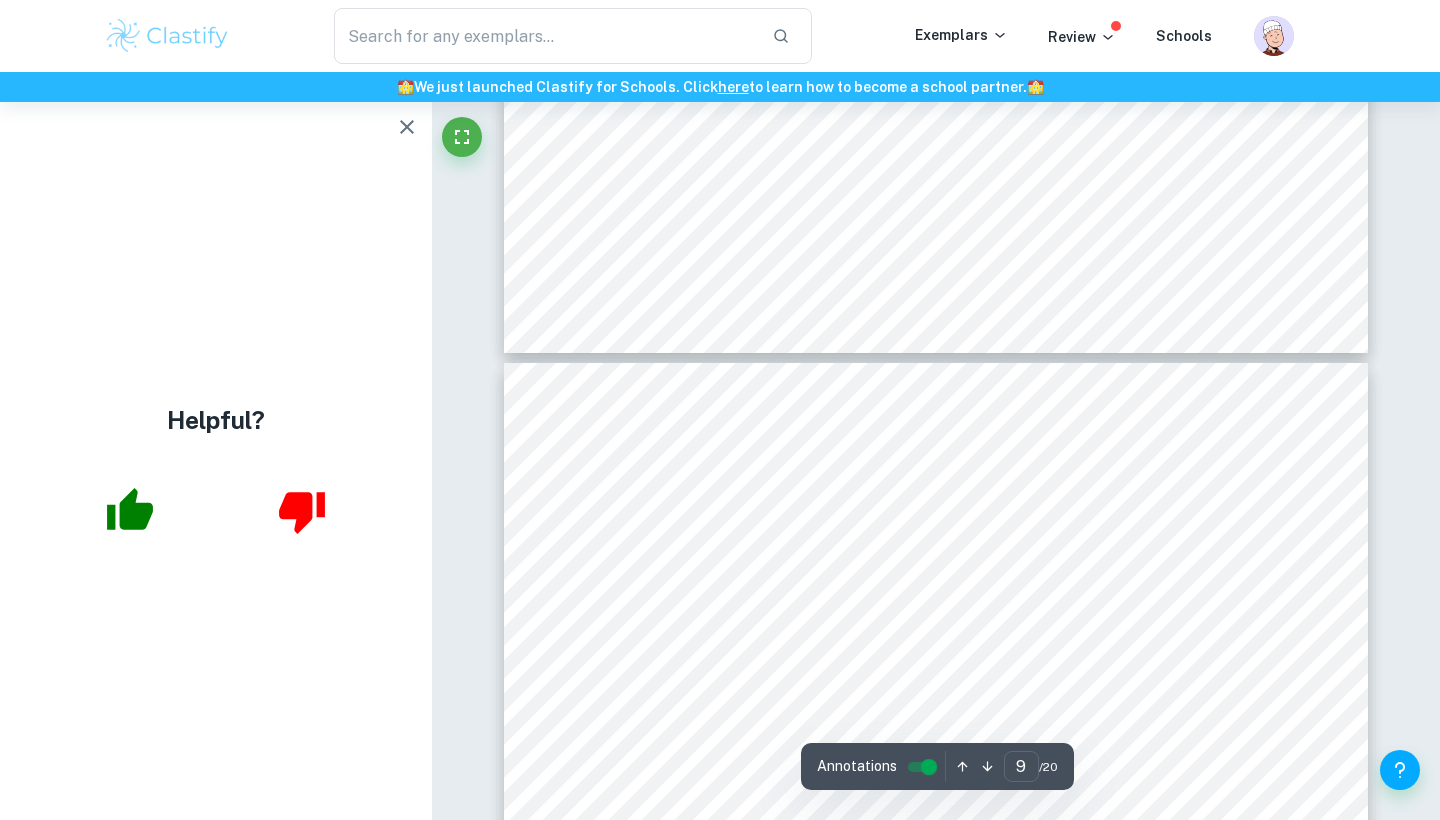click on "(𝑥 𝑖   − 𝑥 ) Example for Albania: 56.473900 – 56.084980 = 0.388920 0.388920   -16.428181   3.065922   -2.760880   31.047718 Austria   Azerbaijan   Bahrain   Bangladesh   Belarus 20.206821   -9.253181   -7.103378   -16.917381   -2.246380 (𝑦 𝑖   − 𝑦 ) Example for Albania: 58.43 – 61.78 = -3.353 Albania   Algeria   Argentina   Armenia   Australia -3.353   -6.903   -2.843   -7.513   19.817 Austria   Azerbaijan   Bahrain   Bangladesh   Belarus 28.767   -4.863   7.047   -21.053   -9.103 (𝑥 𝑖   − 𝑥 )(𝑦 𝑖   − 𝑦 ) Example for Albania: 0.388920 + -3.35 = -2.96108 Albania   Algeria   Argentina   Armenia   Australia -1.30404876   113.403733443   -8.716416246   20.74249144   615.272627606 Austria   Azerbaijan   Bahrain   Bangladesh   Belarus 581.289619707   44.998219203   -50.057504766   356.161622193   20.44879714 𝑖=1 𝑛 ∑ (𝑥 𝑖   − 𝑥 )(𝑦 𝑖   − 𝑦 ) Adding all the values from the row above -1.30404876+ 113.403733443+ -8.716416246 + 20.74249144 +" at bounding box center (936, 973) 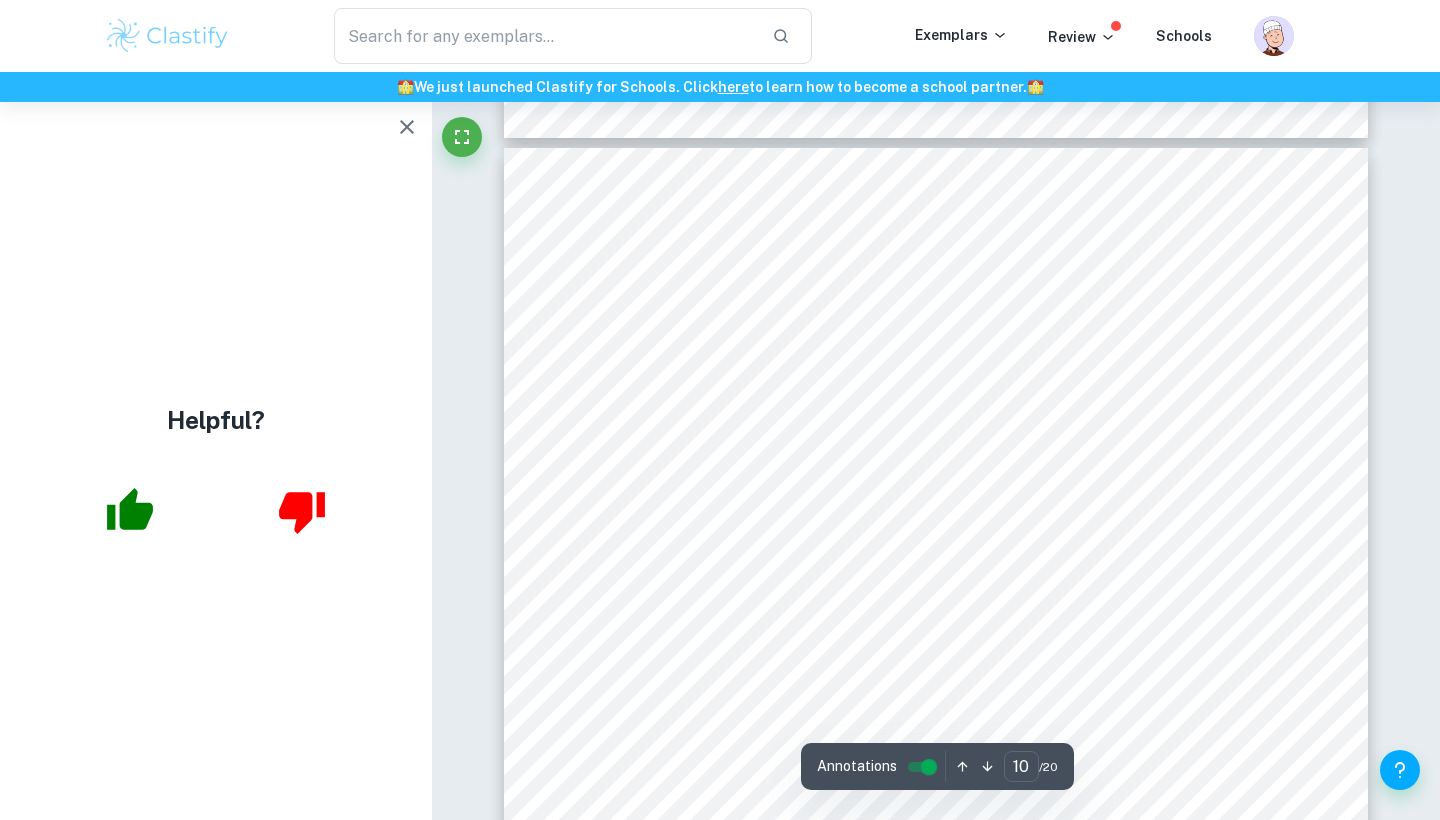 scroll, scrollTop: 11118, scrollLeft: 0, axis: vertical 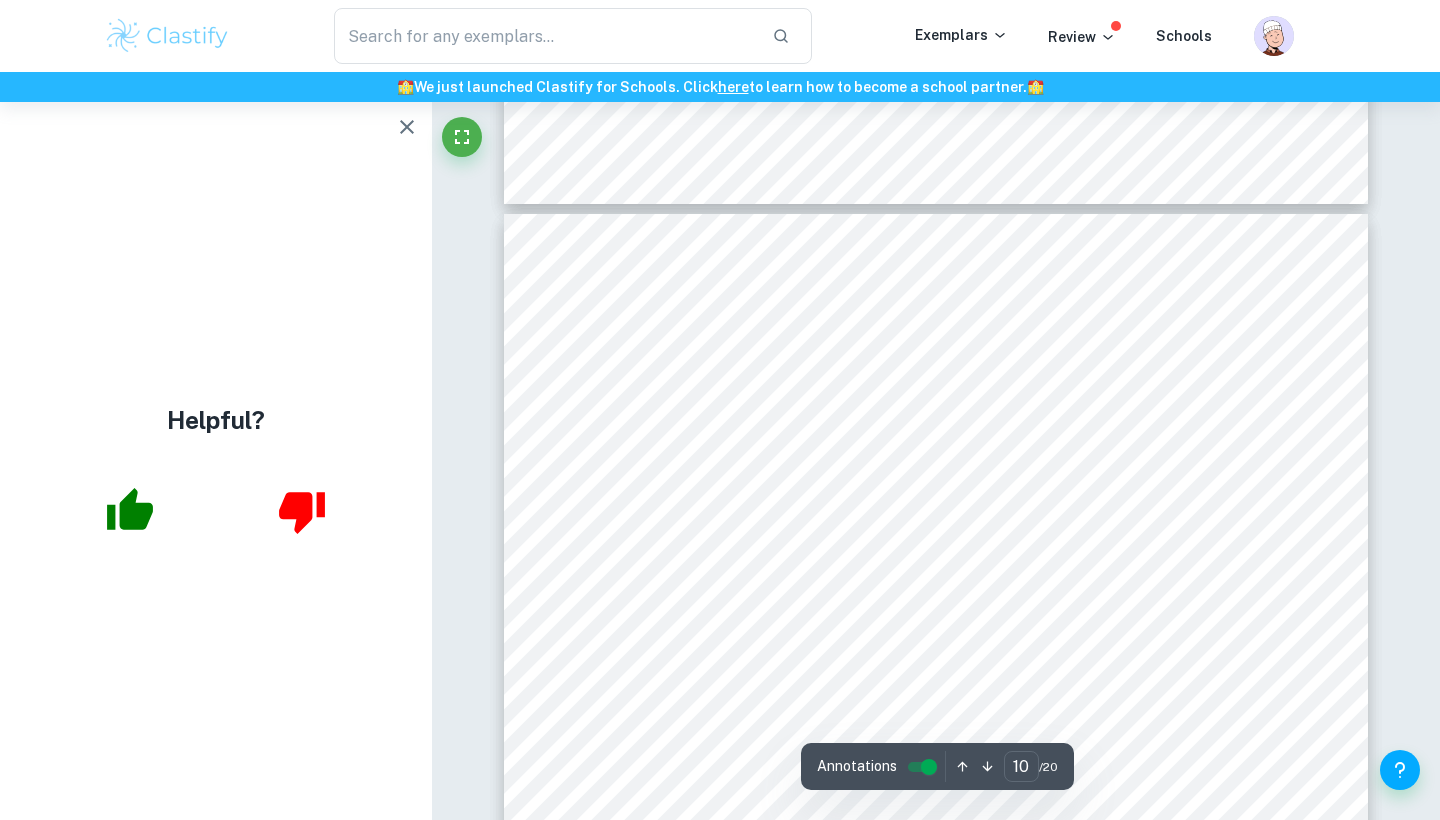 click 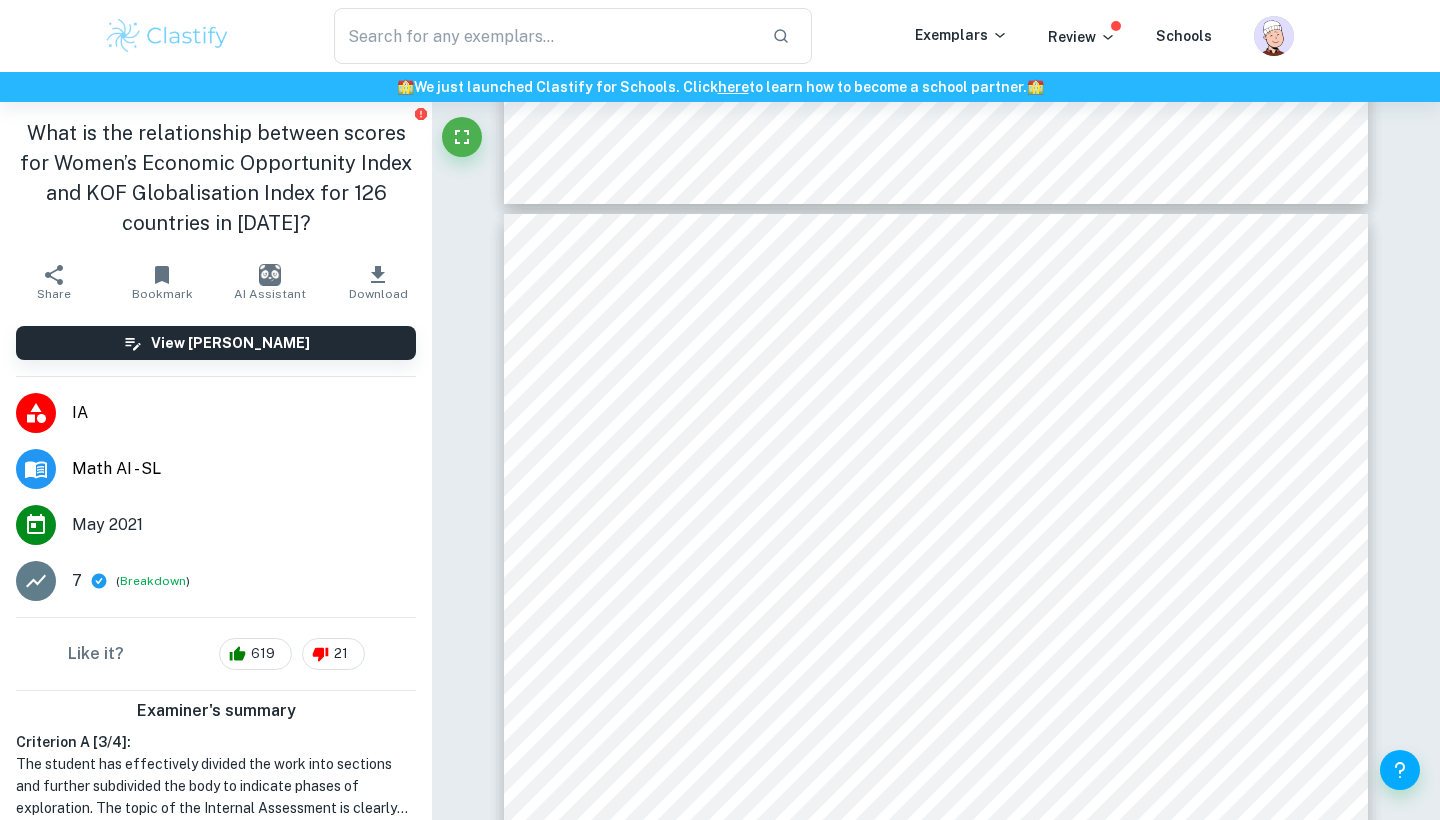 scroll, scrollTop: 46, scrollLeft: 0, axis: vertical 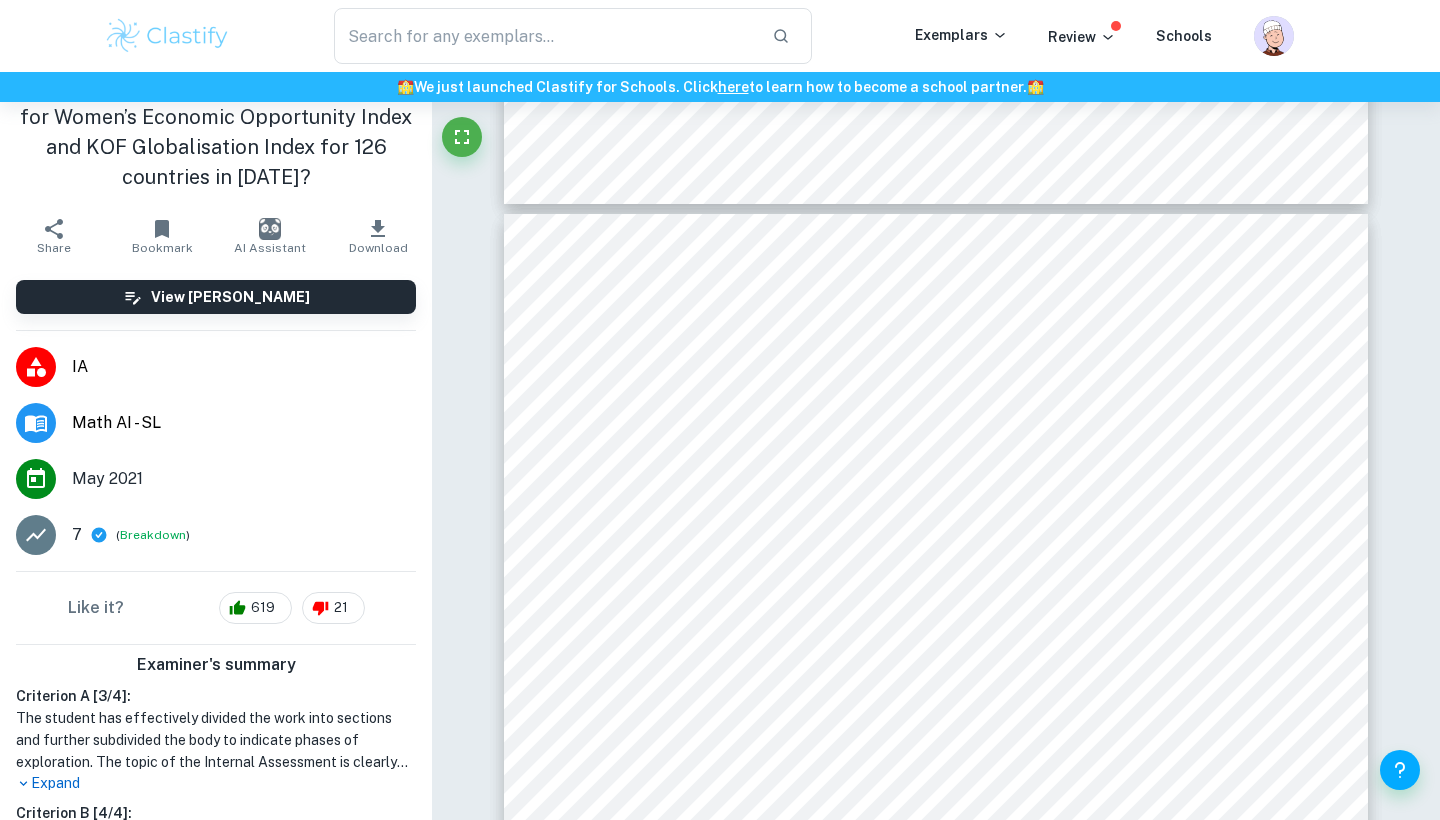click on "7" at bounding box center (77, 535) 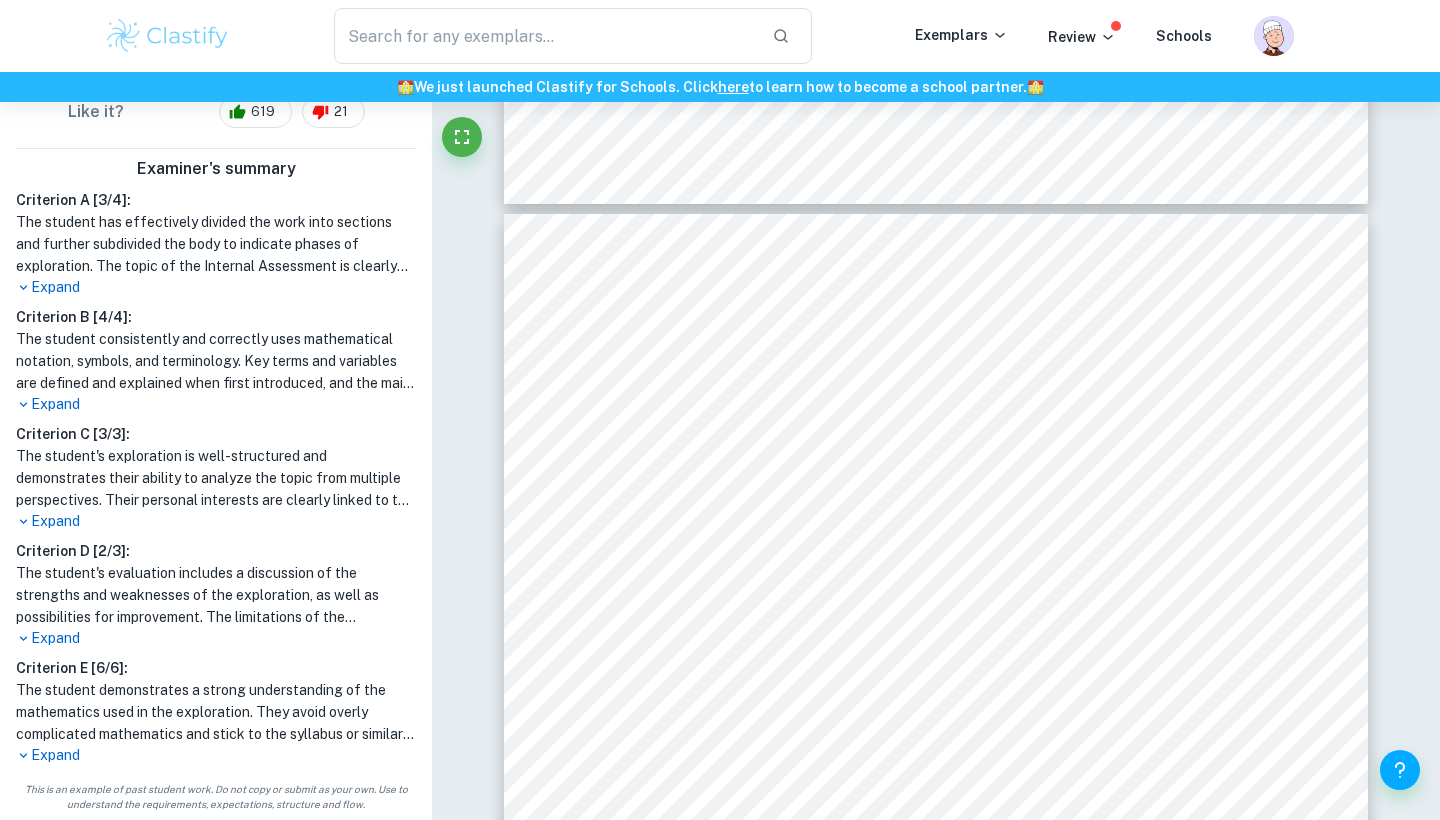 scroll, scrollTop: 542, scrollLeft: 0, axis: vertical 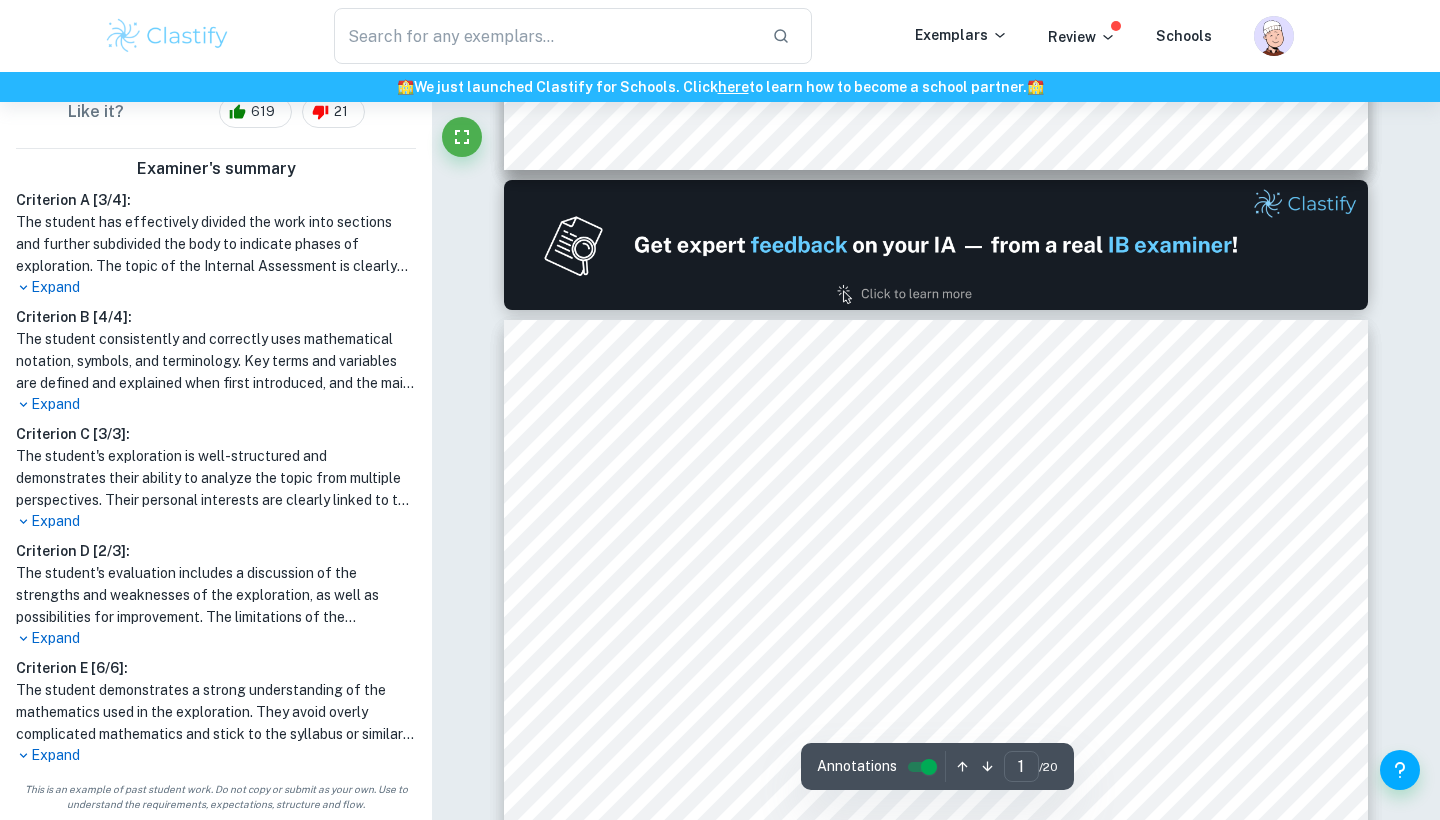 type on "2" 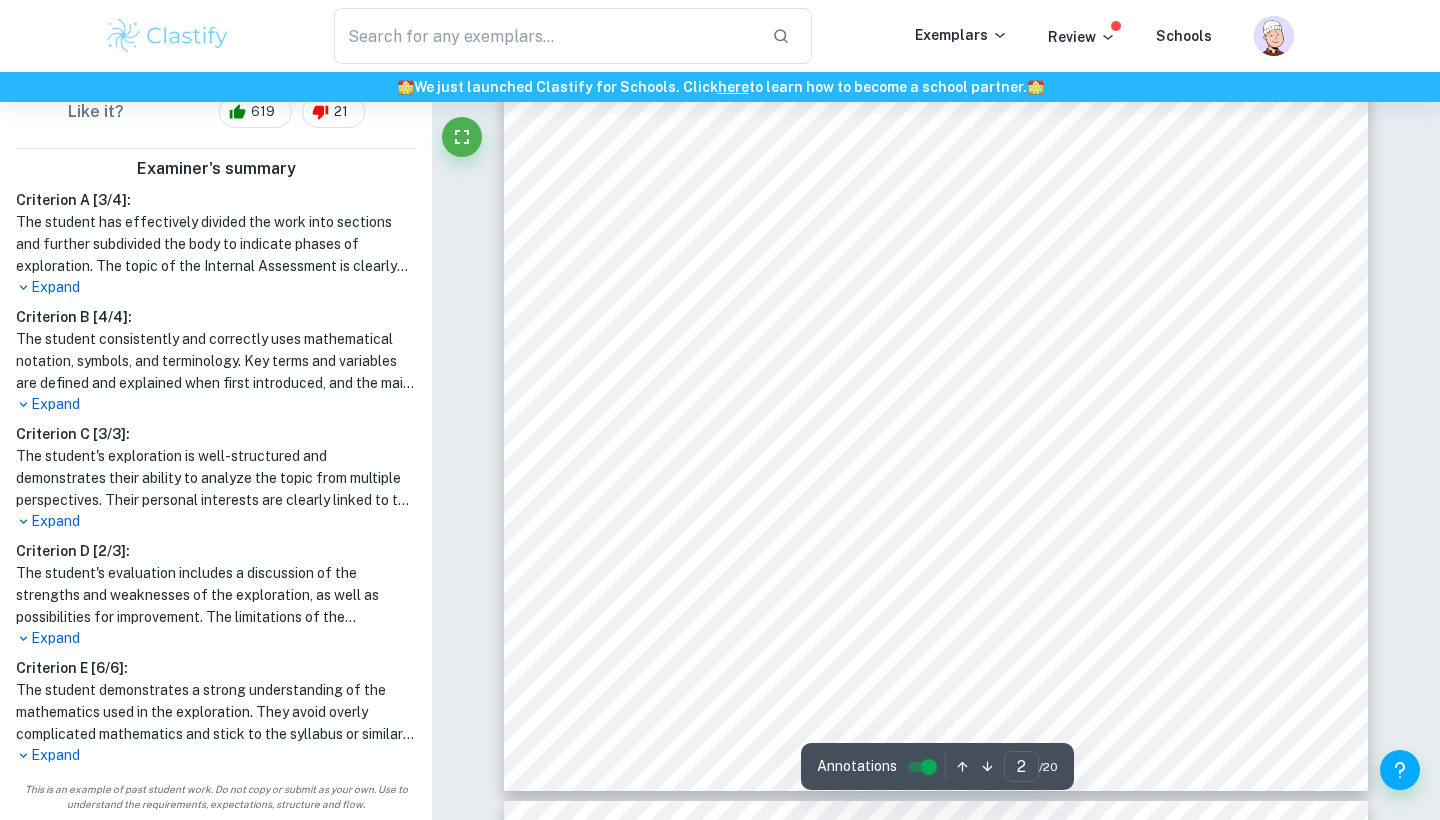 scroll, scrollTop: 1576, scrollLeft: 0, axis: vertical 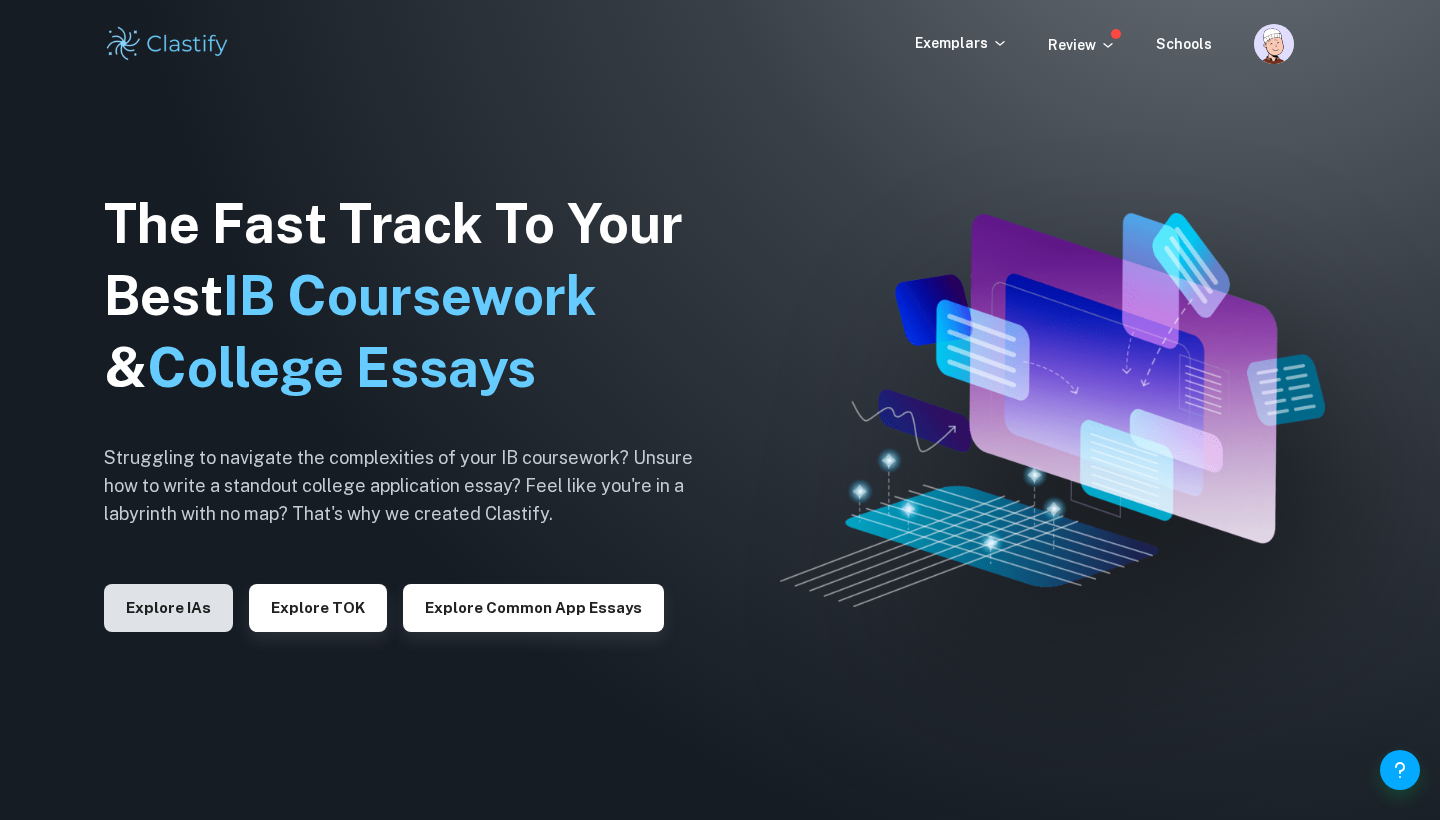 click on "Explore IAs" at bounding box center [168, 608] 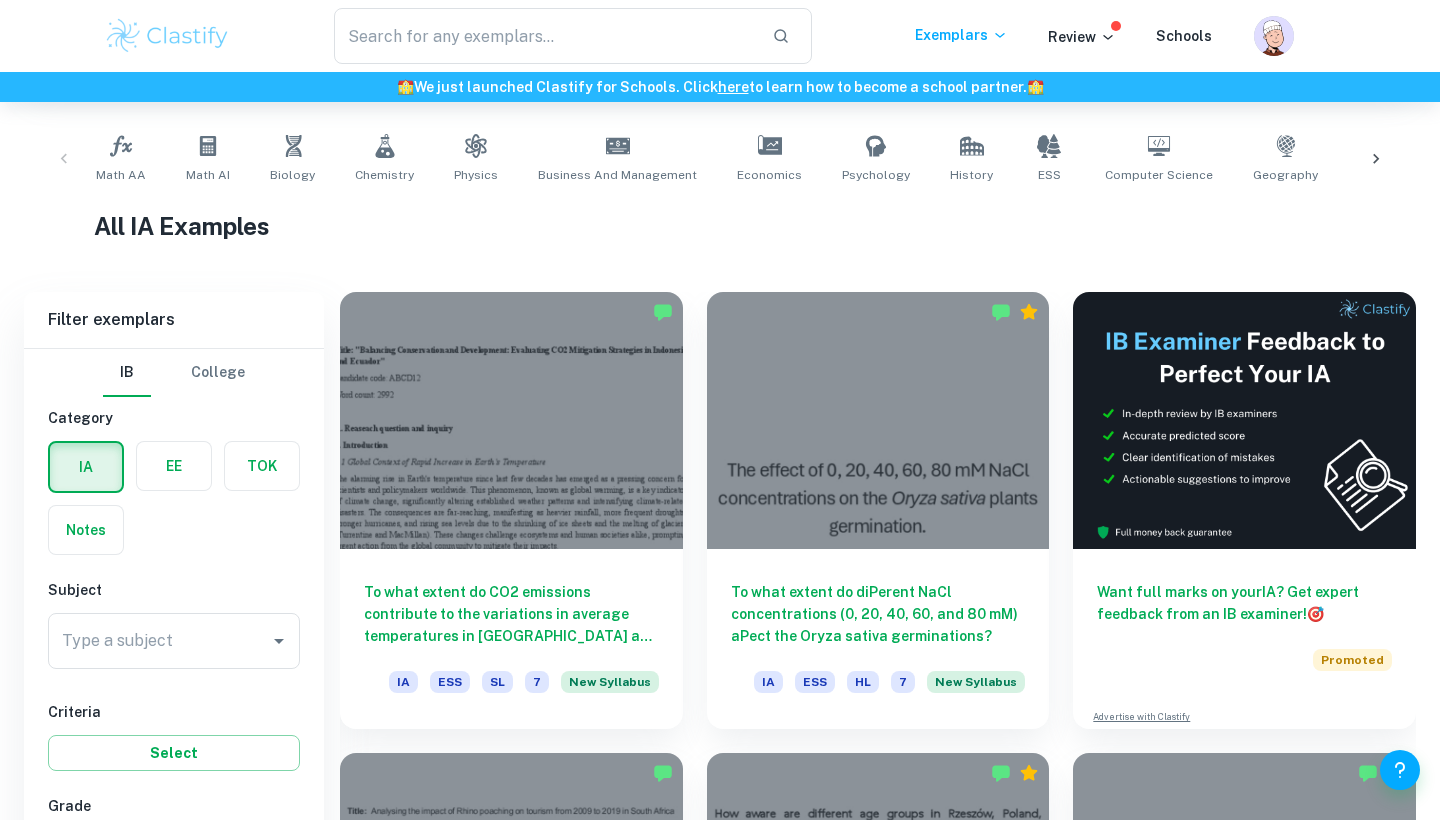 scroll, scrollTop: 539, scrollLeft: 0, axis: vertical 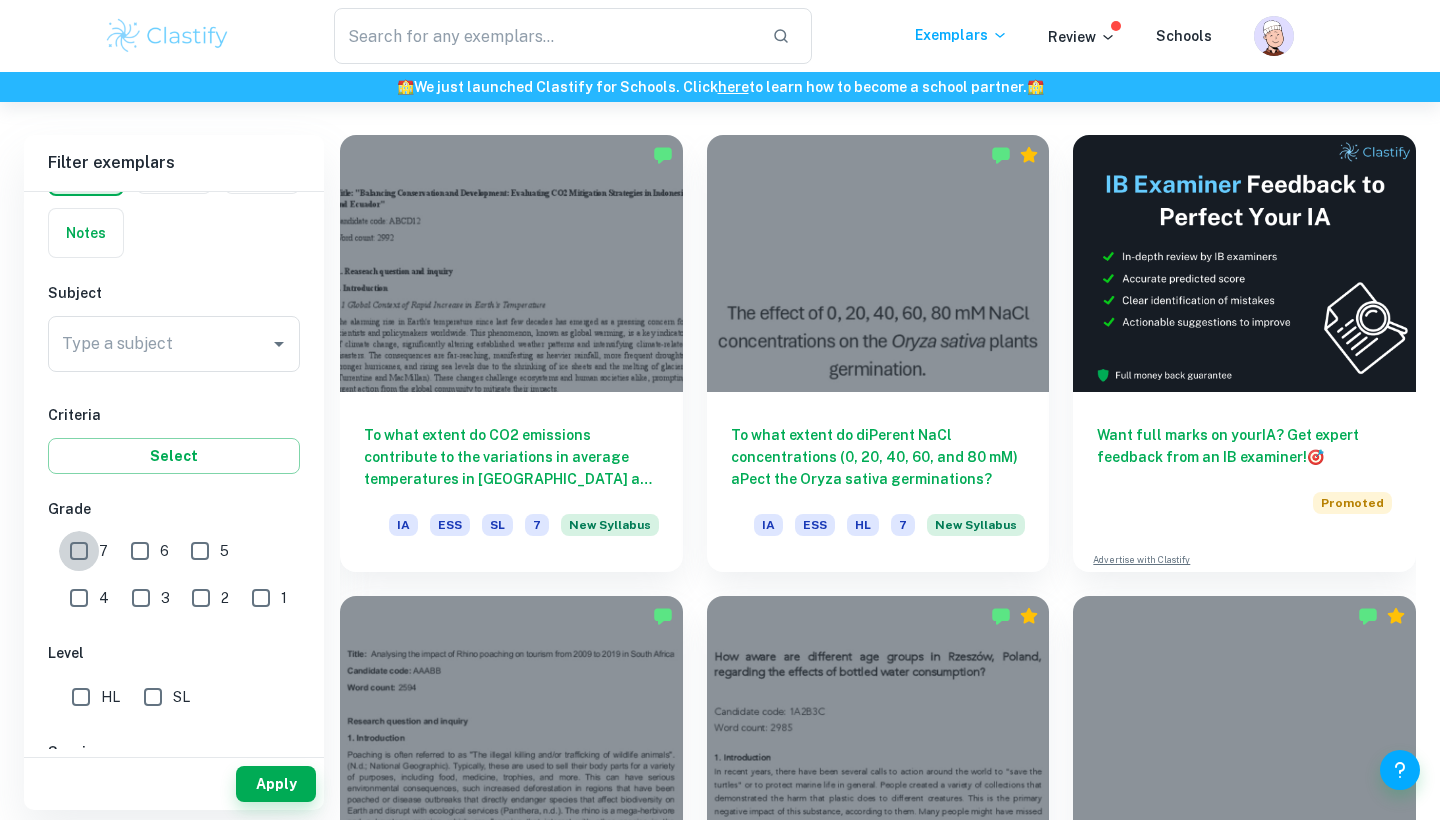 click on "7" at bounding box center [79, 551] 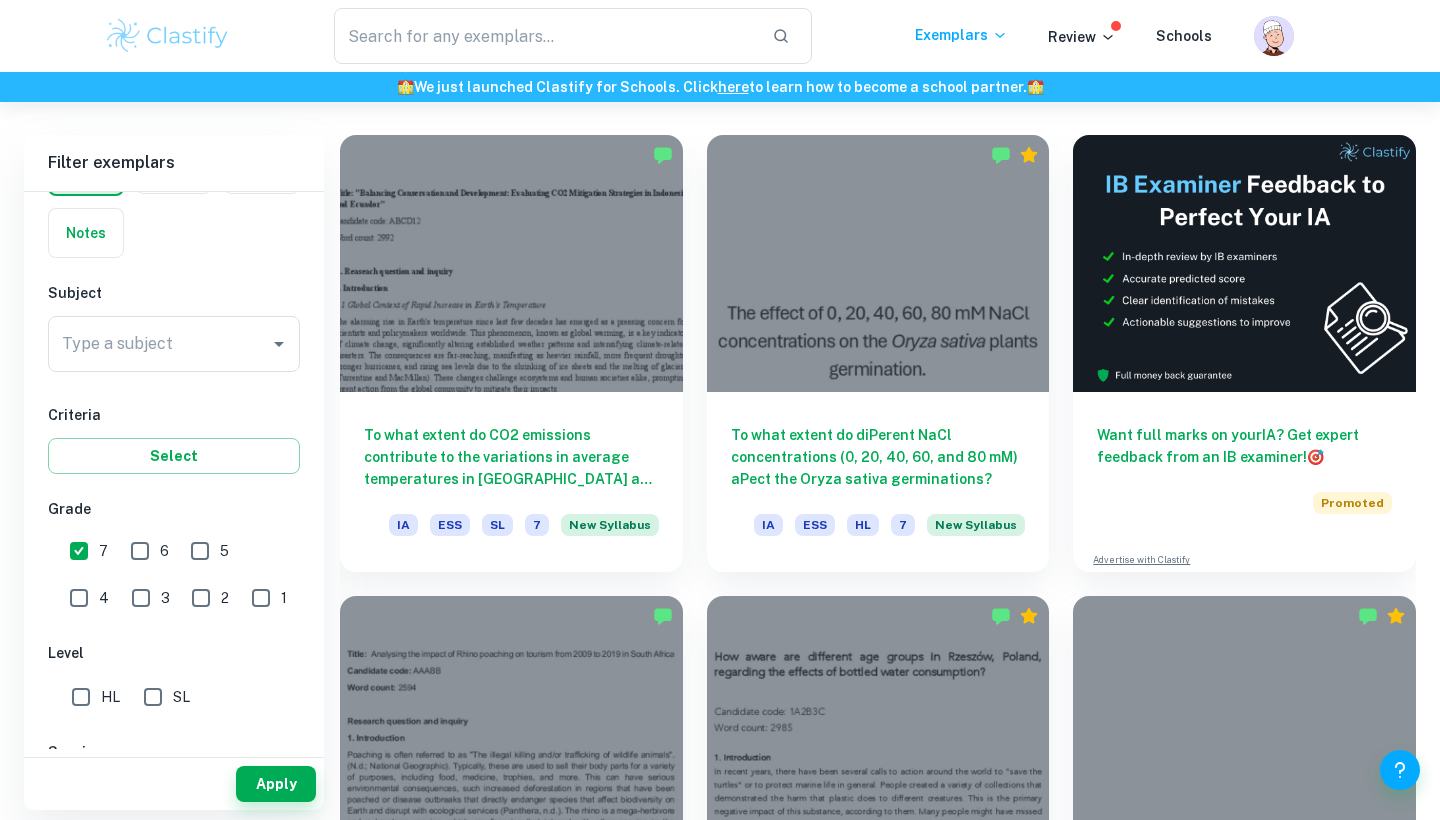 click on "6" at bounding box center [140, 551] 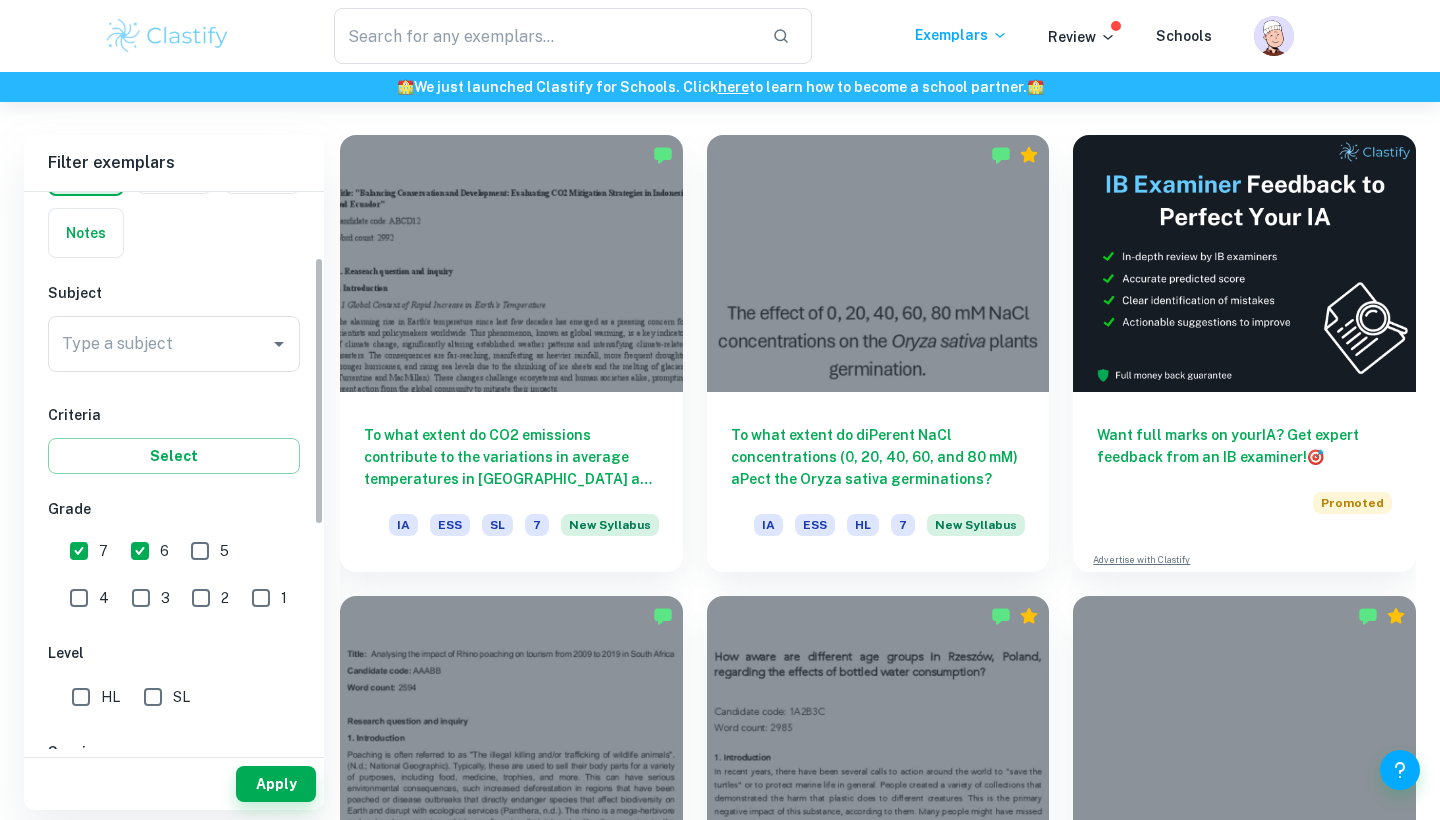 scroll, scrollTop: 54, scrollLeft: 0, axis: vertical 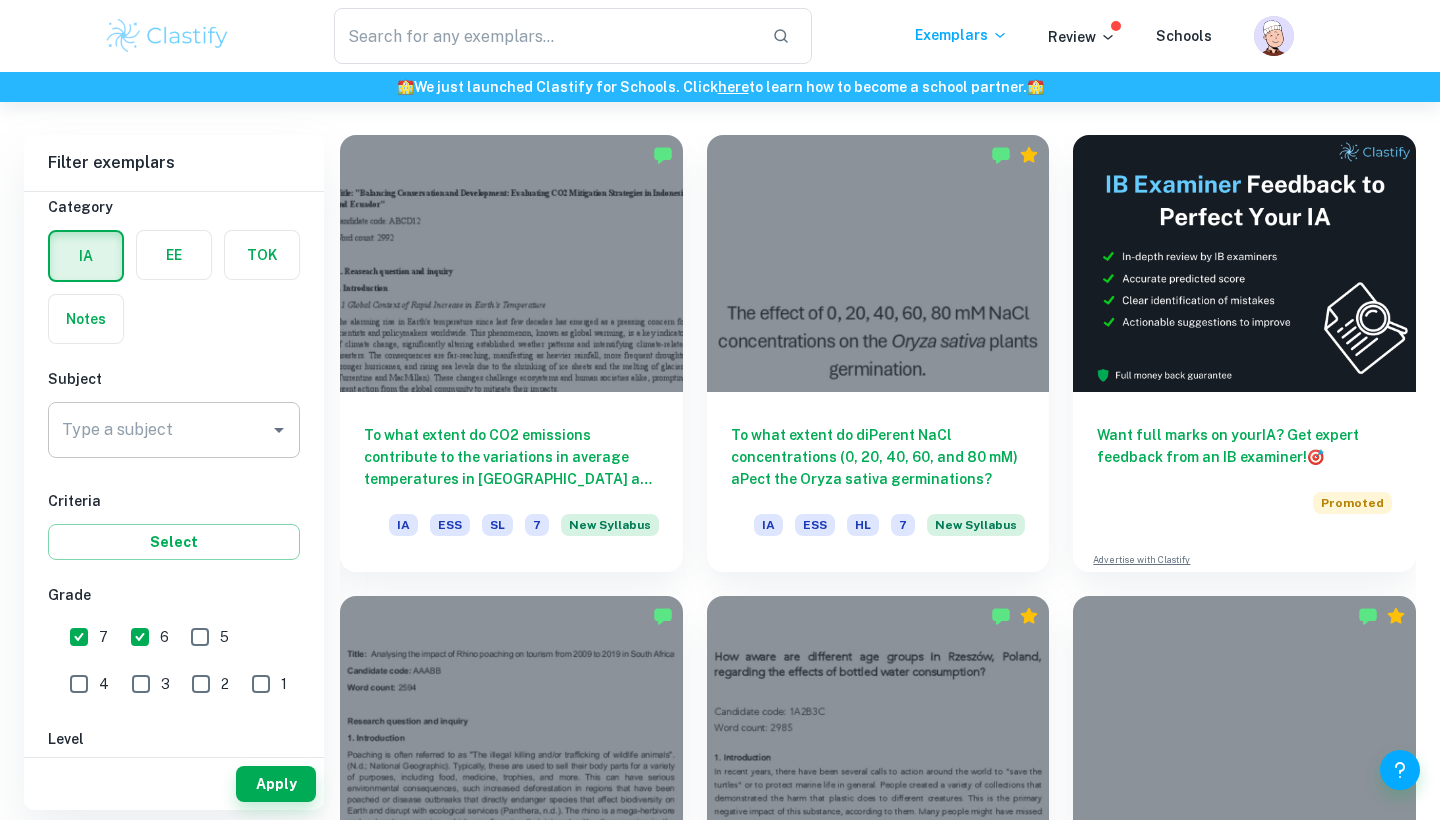 click on "Type a subject Type a subject" at bounding box center [174, 430] 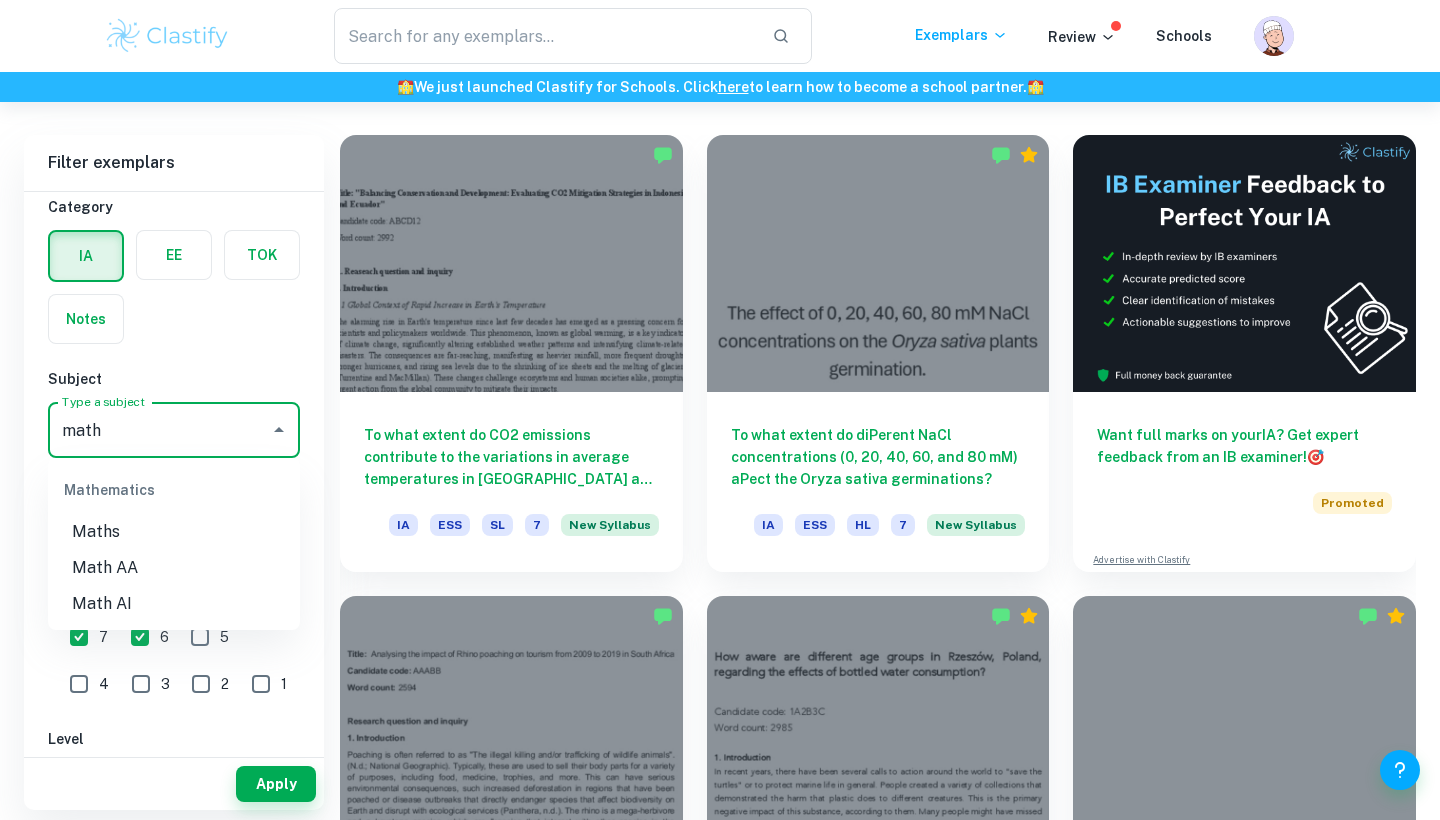 click on "Math AI" at bounding box center (174, 604) 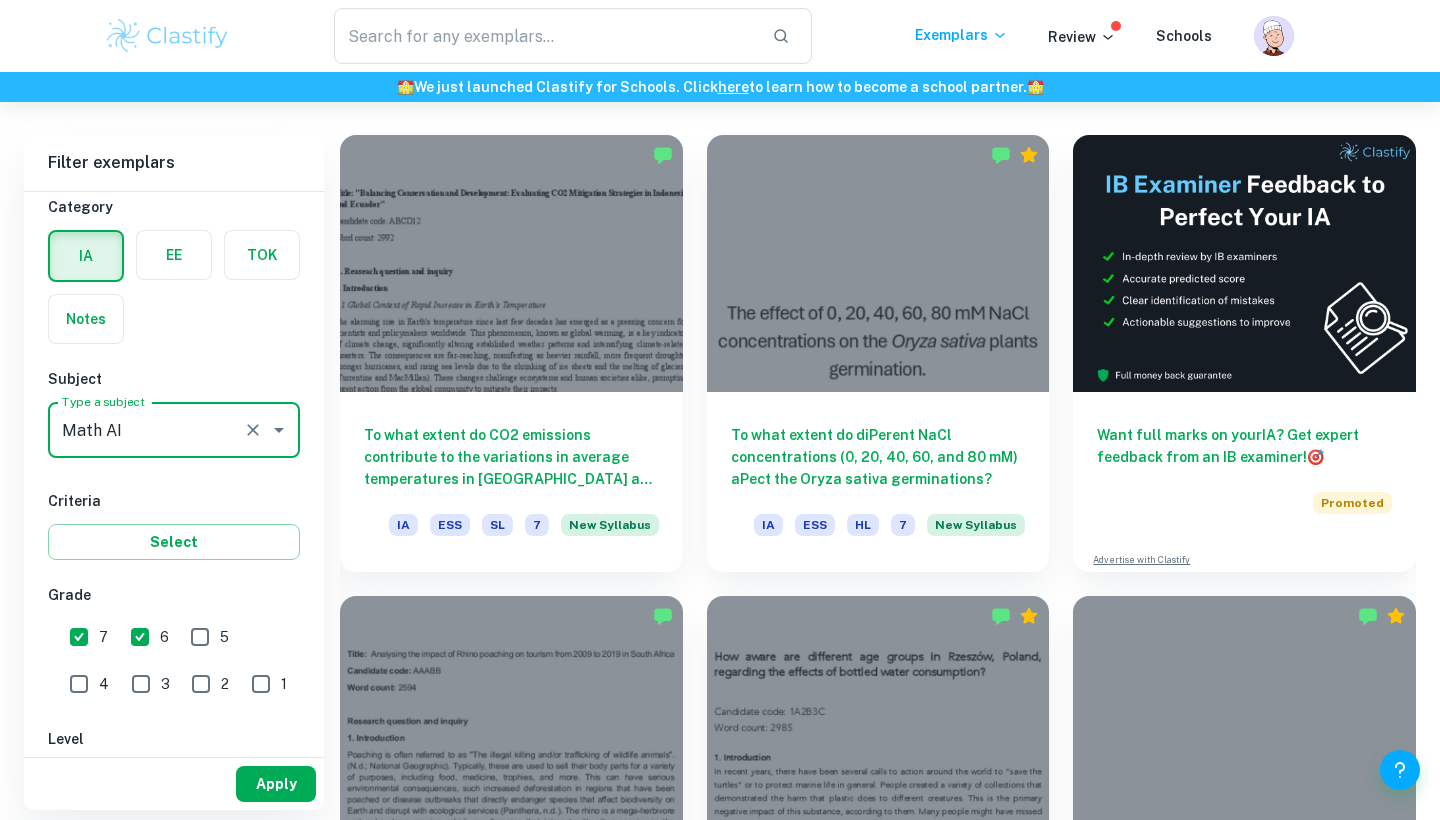 click on "Apply" at bounding box center (276, 784) 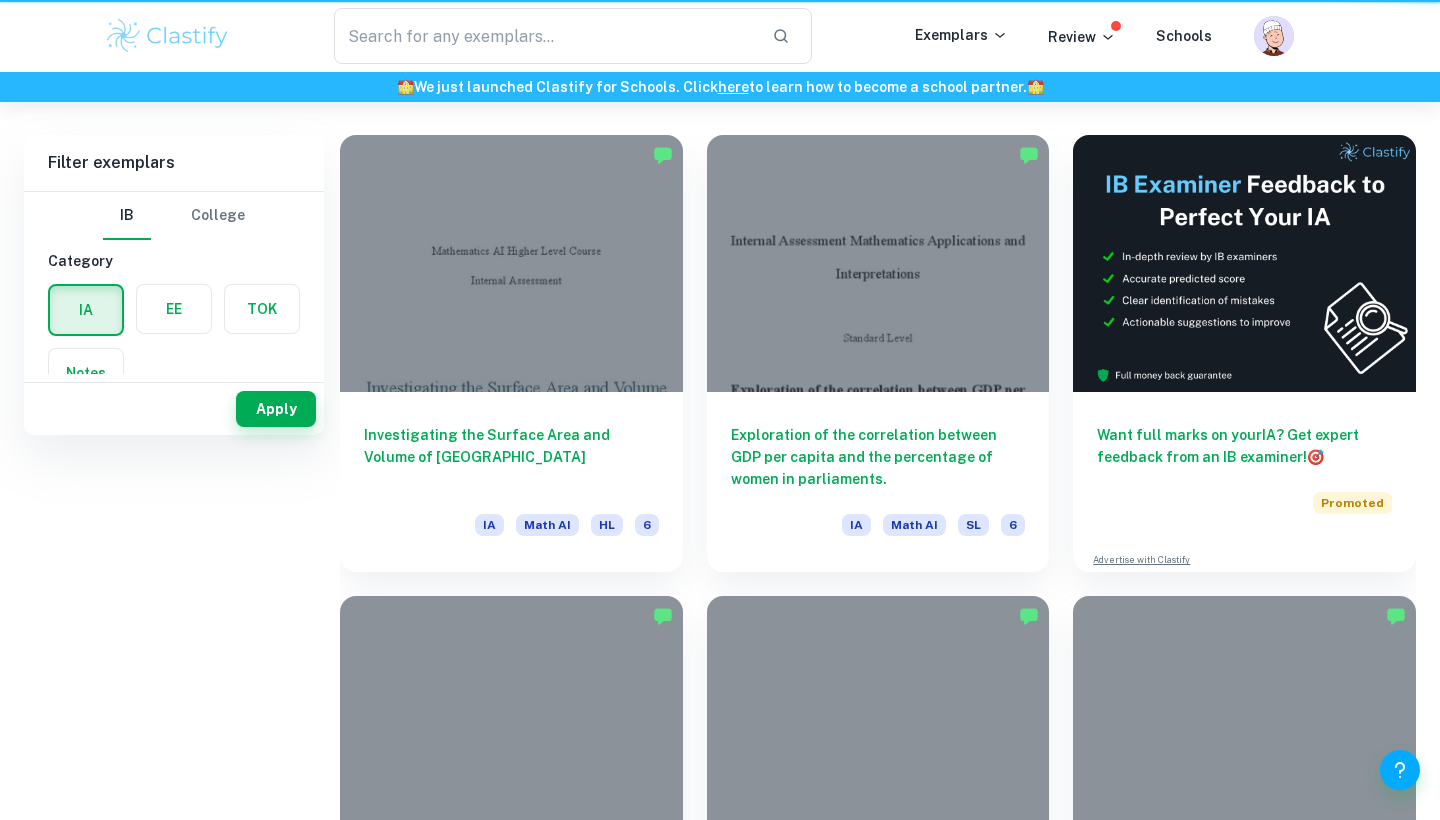 scroll, scrollTop: 0, scrollLeft: 0, axis: both 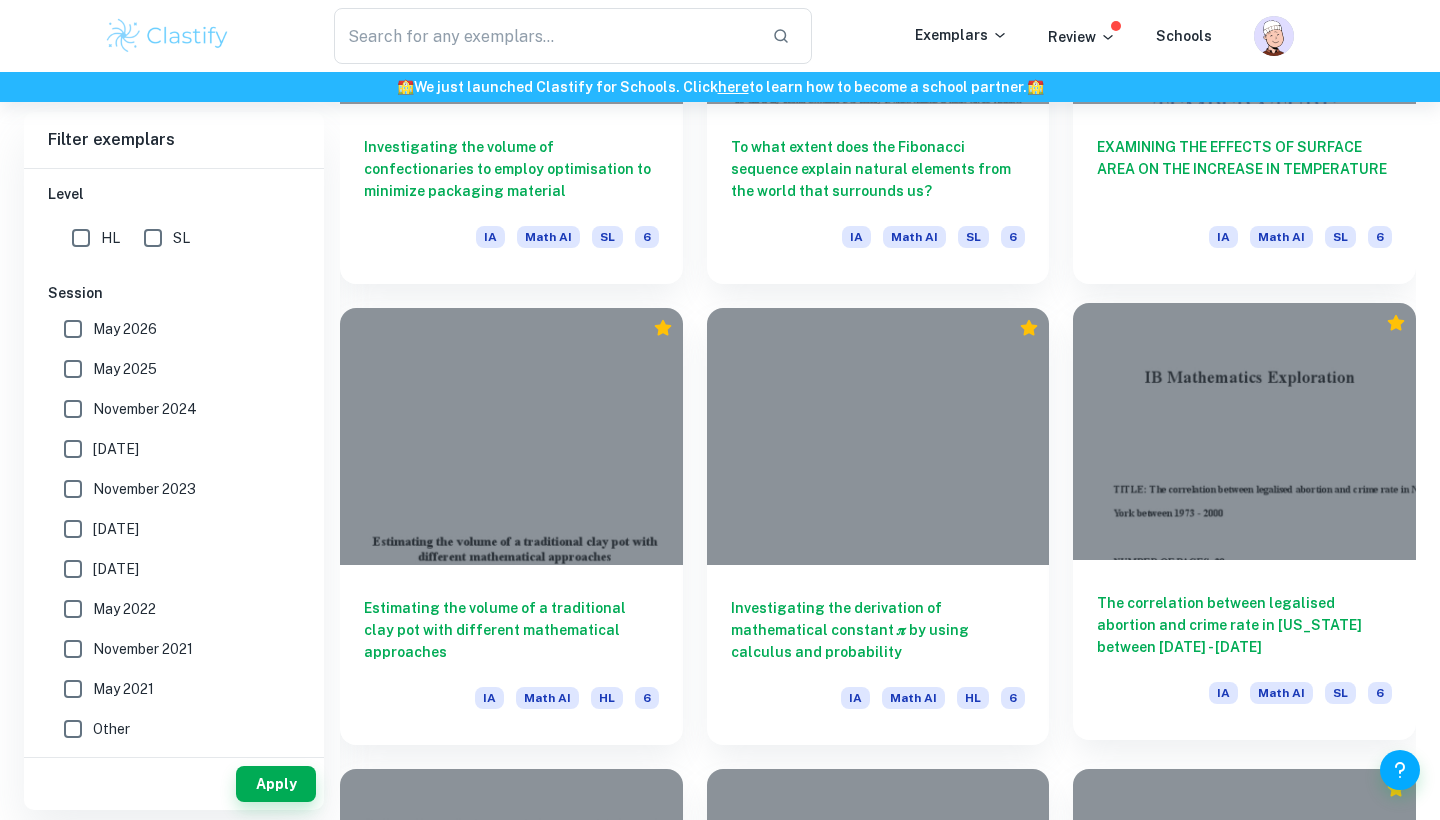 click on "The correlation between legalised abortion and crime rate in New York between 1973 - 2000" at bounding box center (1244, 625) 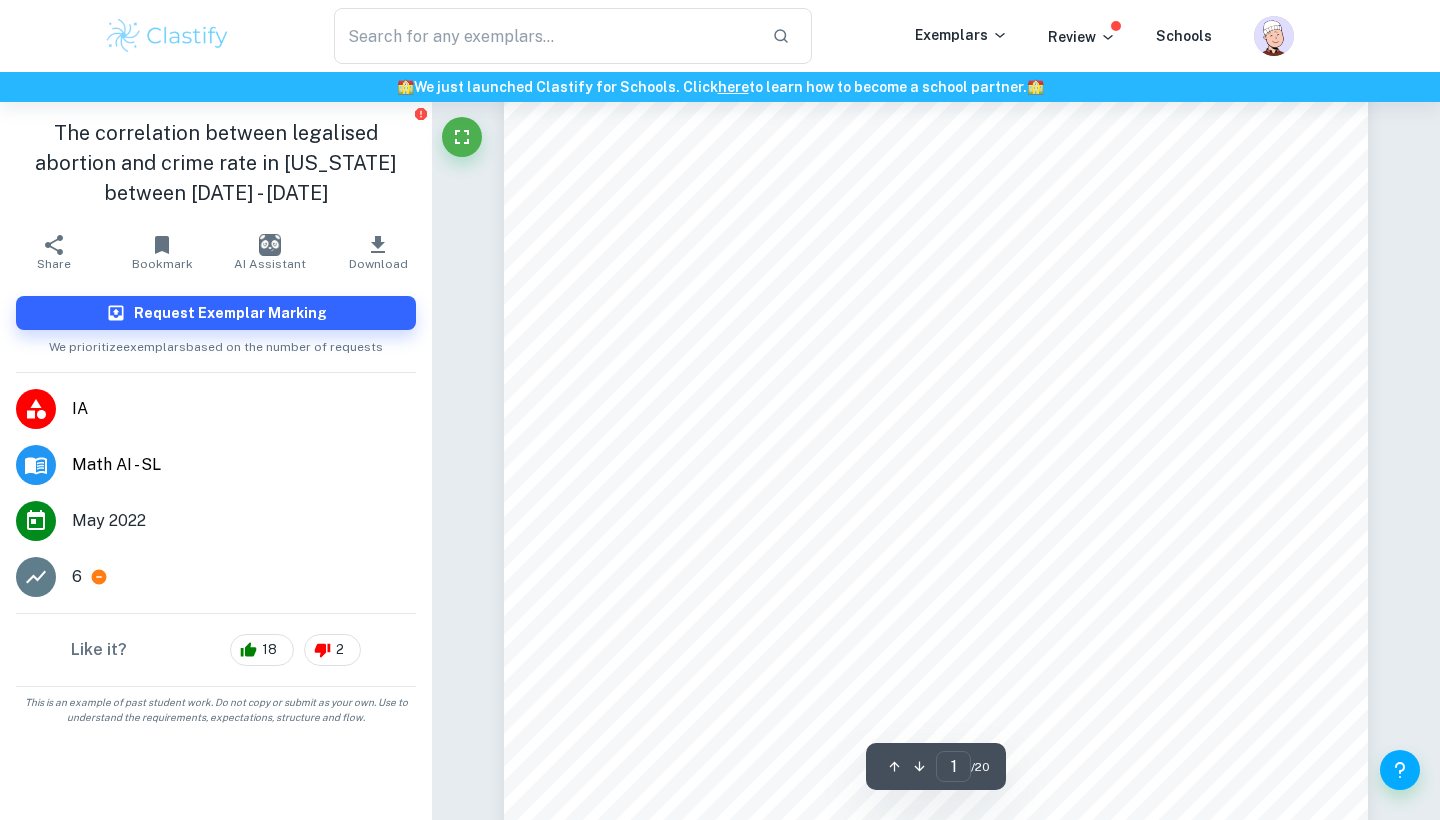 scroll, scrollTop: 399, scrollLeft: 0, axis: vertical 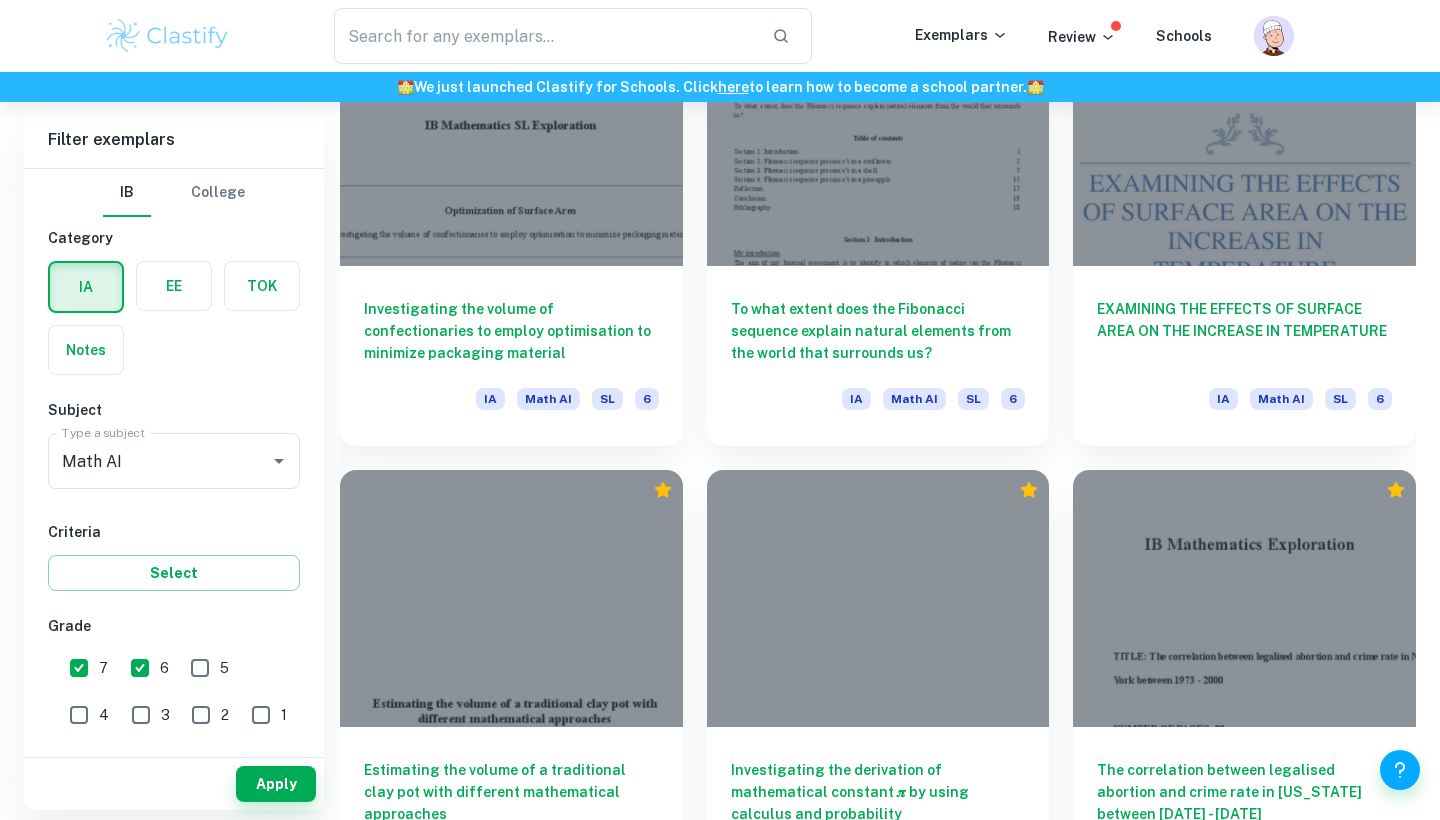click on "EXAMINING THE EFFECTS OF SURFACE AREA ON THE INCREASE IN TEMPERATURE IA Math AI SL 6" at bounding box center (1232, 215) 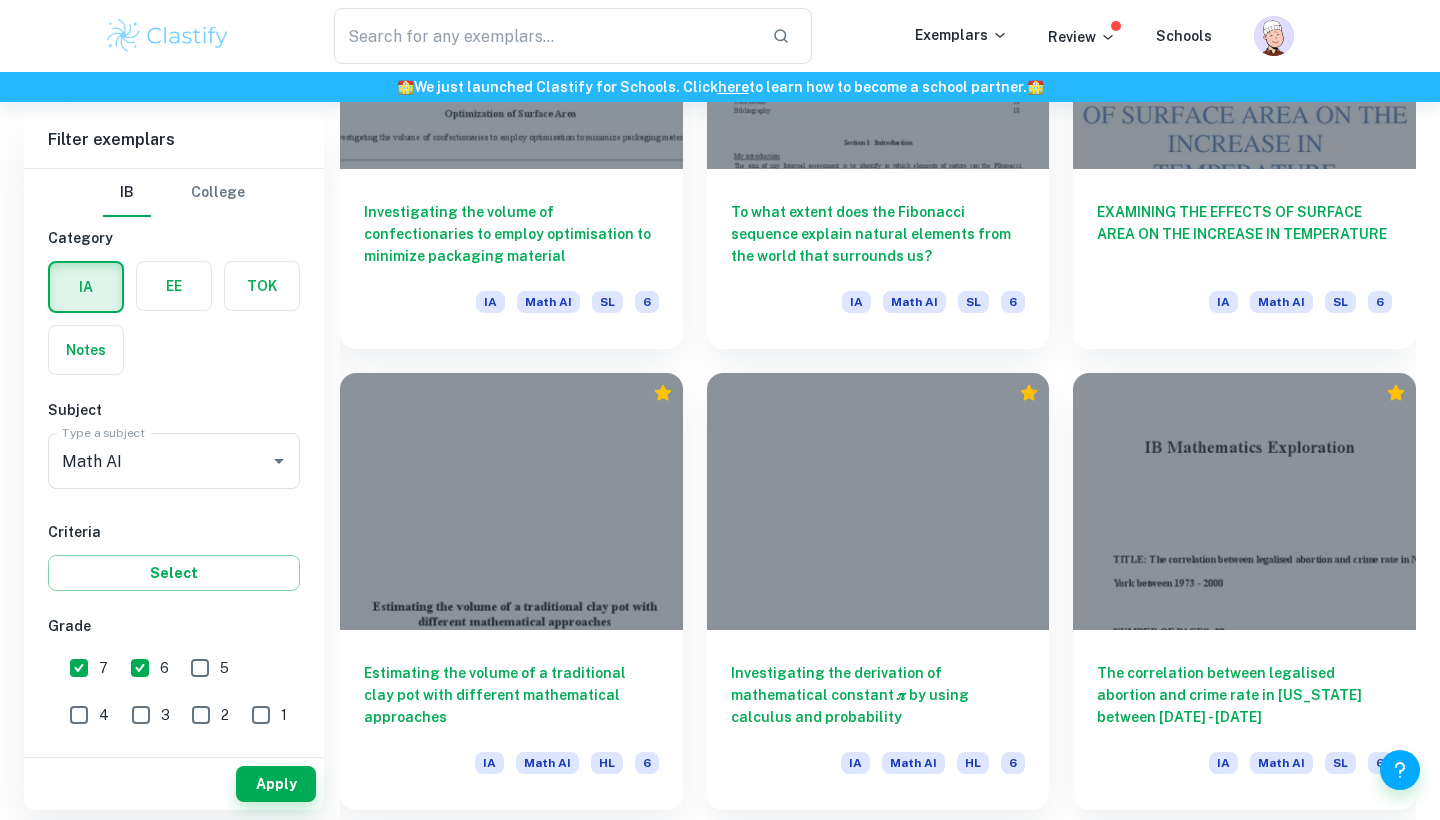 scroll, scrollTop: 6308, scrollLeft: 0, axis: vertical 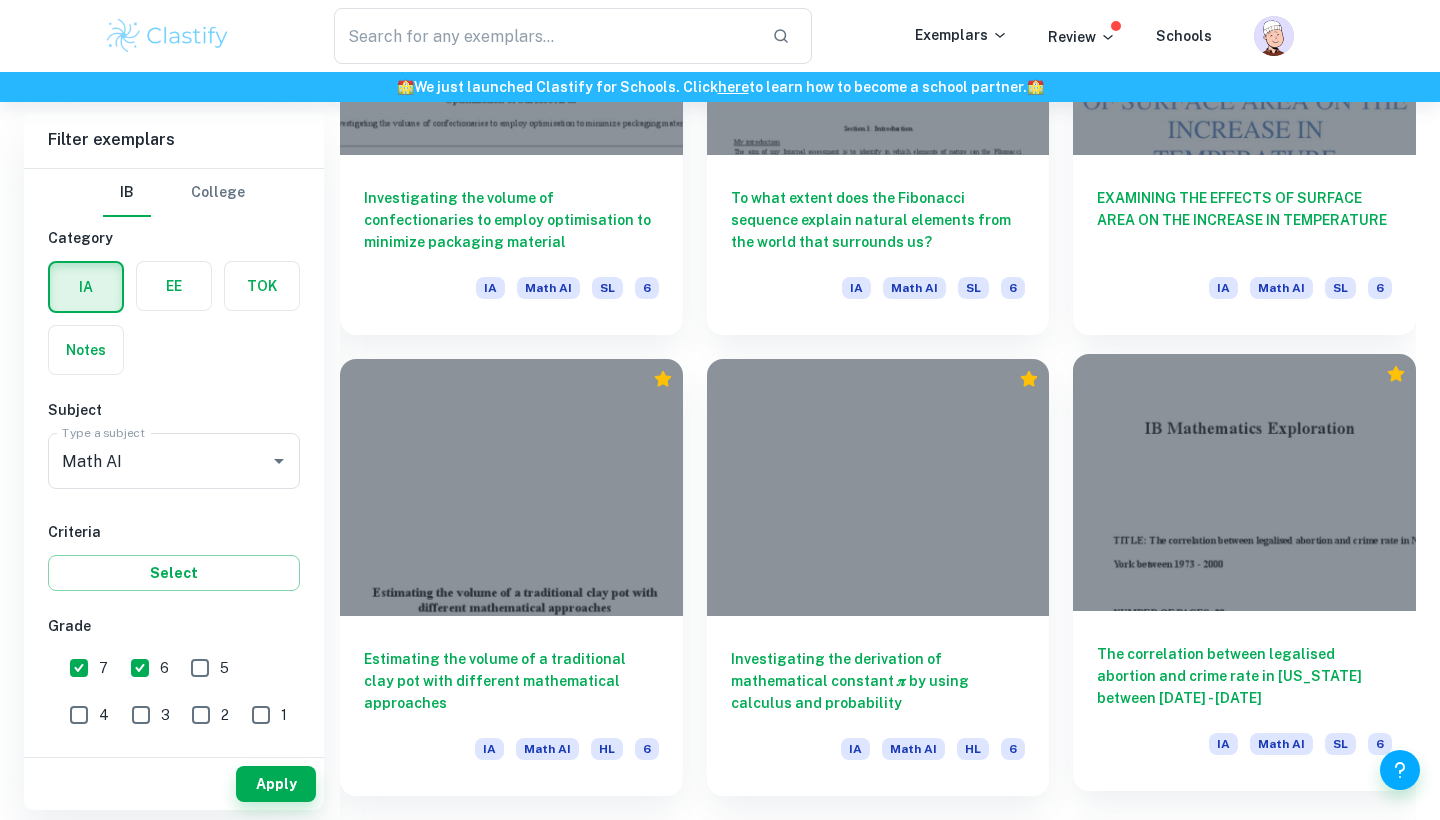 click on "The correlation between legalised abortion and crime rate in New York between 1973 - 2000" at bounding box center (1244, 676) 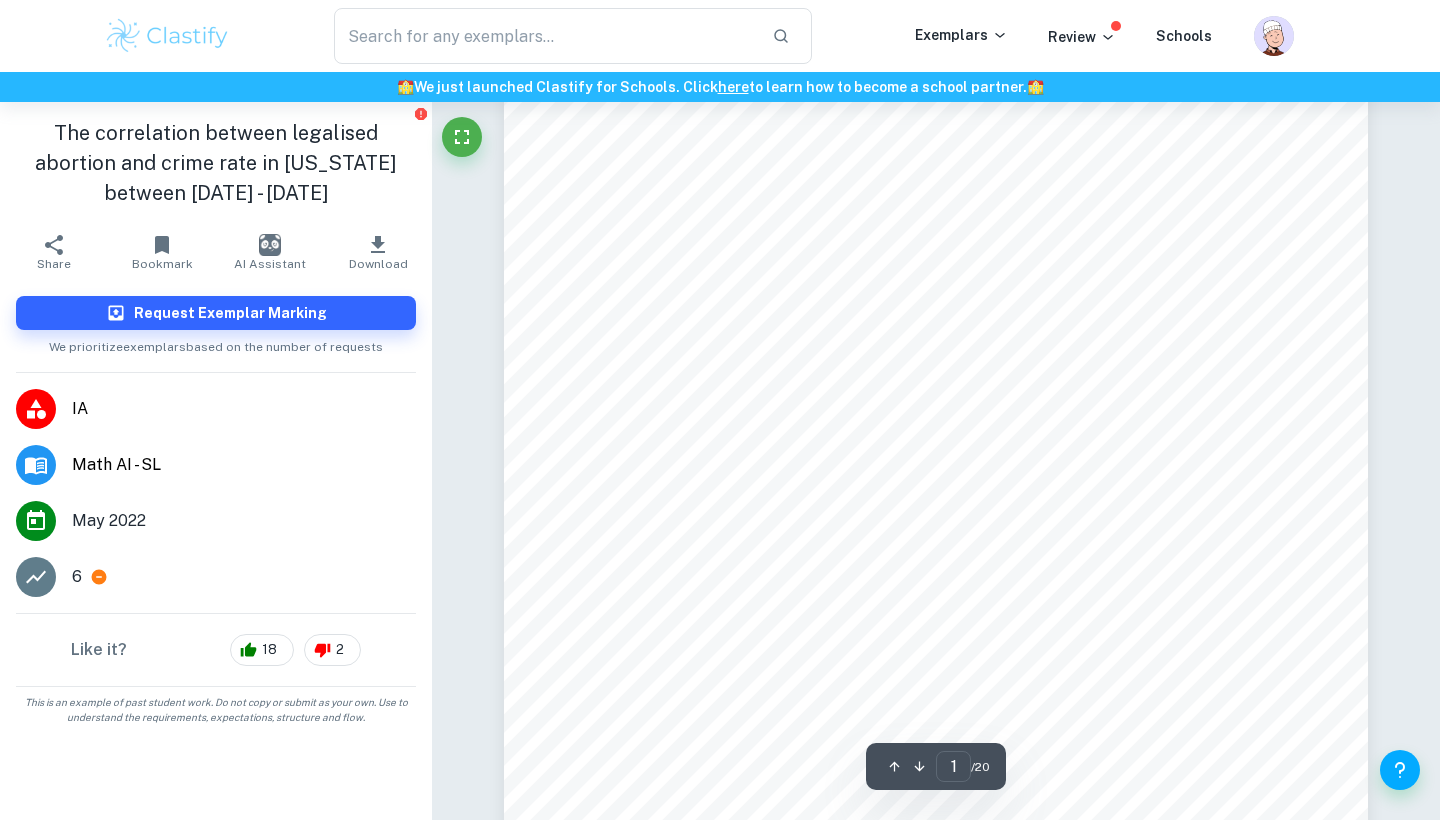 scroll, scrollTop: 344, scrollLeft: 0, axis: vertical 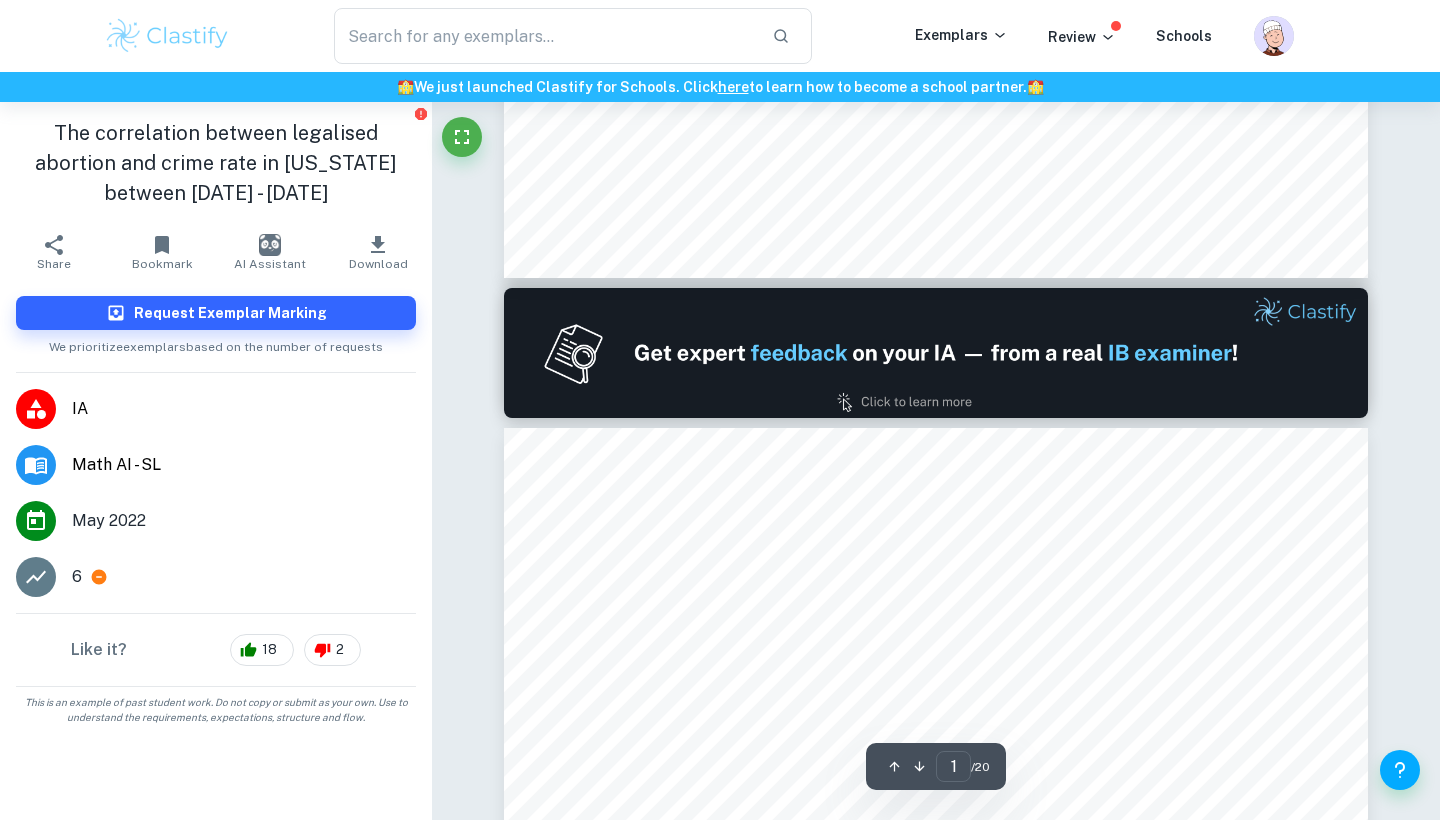 type on "2" 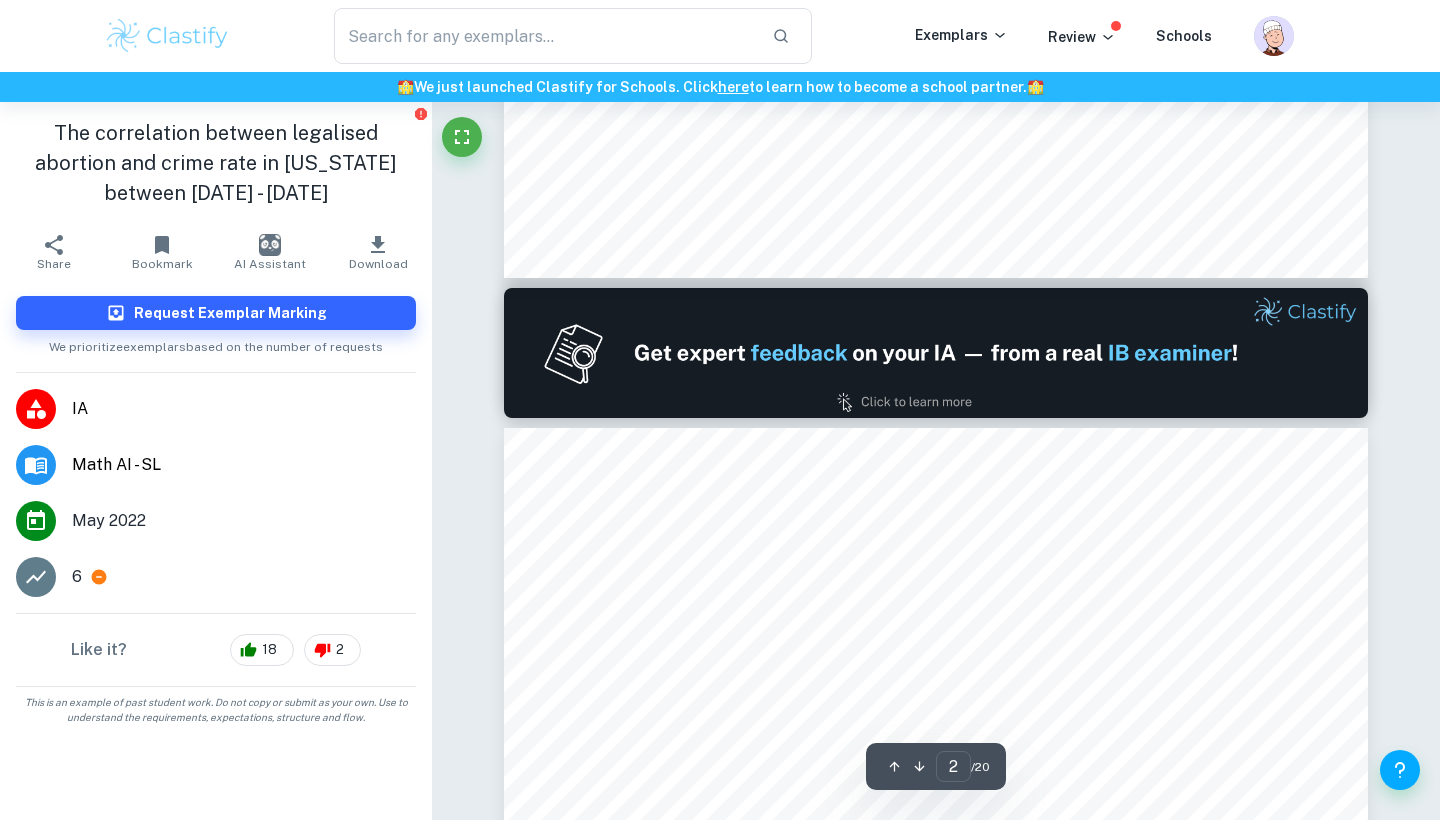 scroll, scrollTop: 1257, scrollLeft: 0, axis: vertical 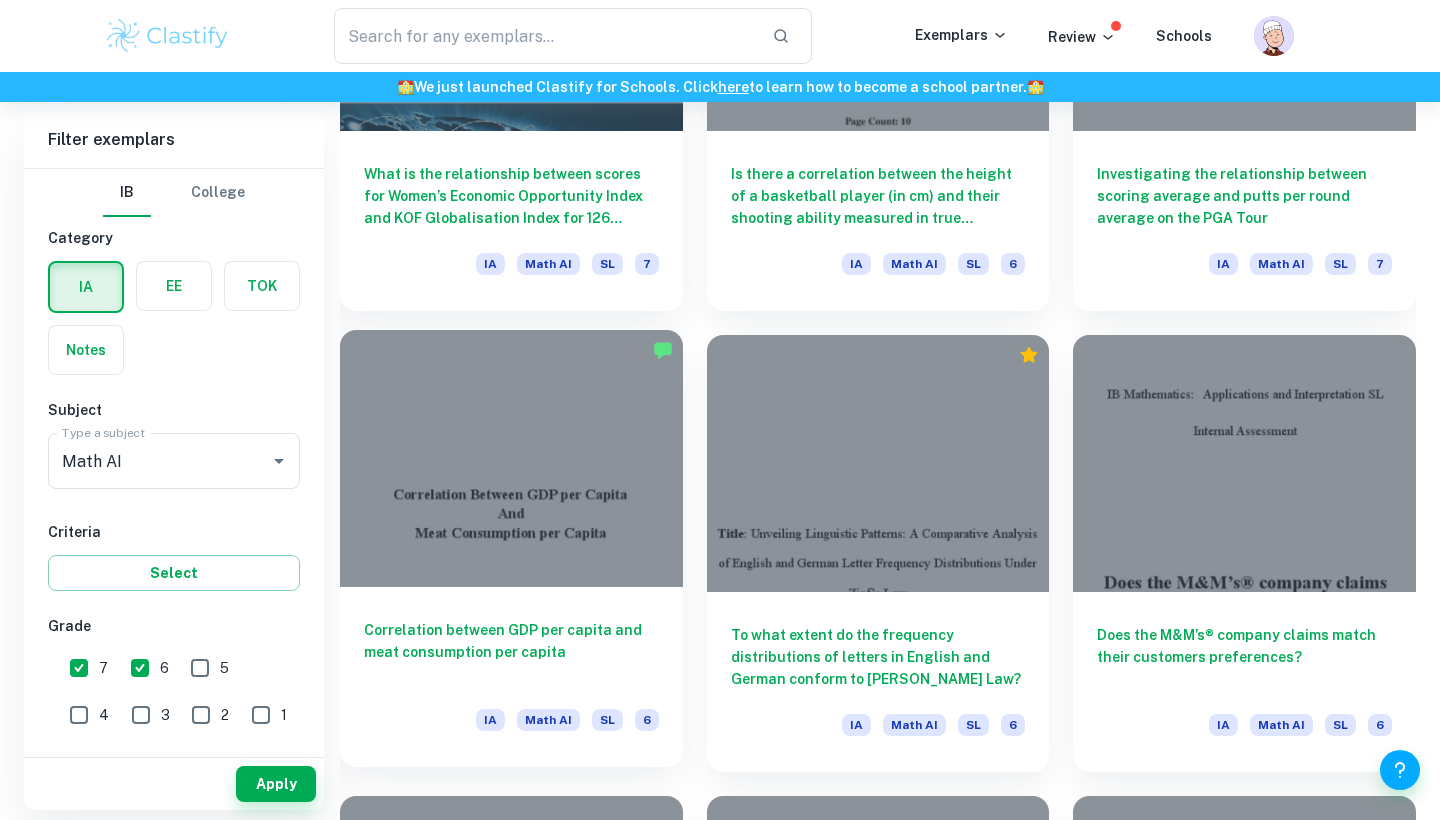 click on "Correlation between GDP per capita and meat consumption per capita" at bounding box center [511, 652] 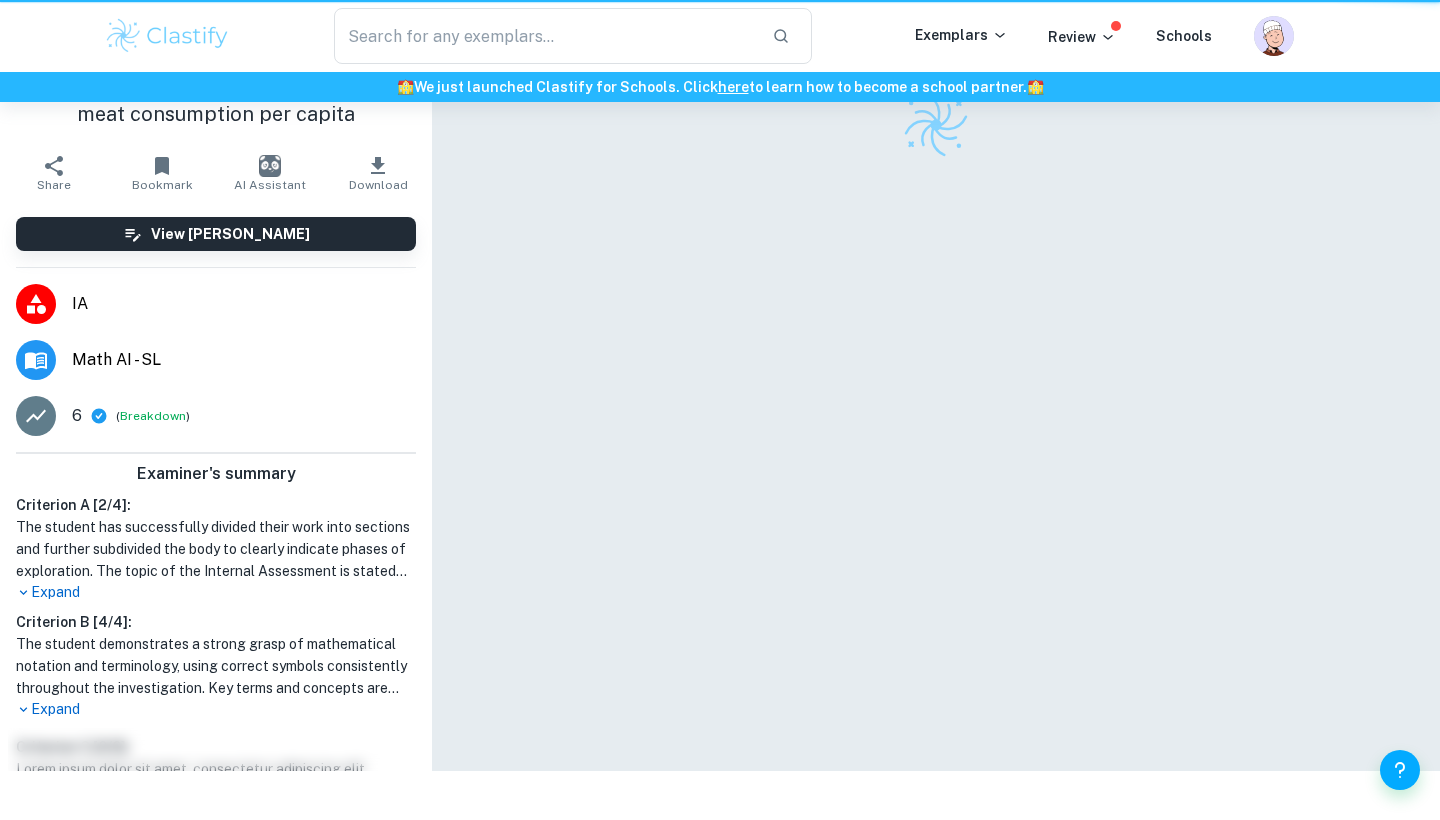 scroll, scrollTop: 0, scrollLeft: 0, axis: both 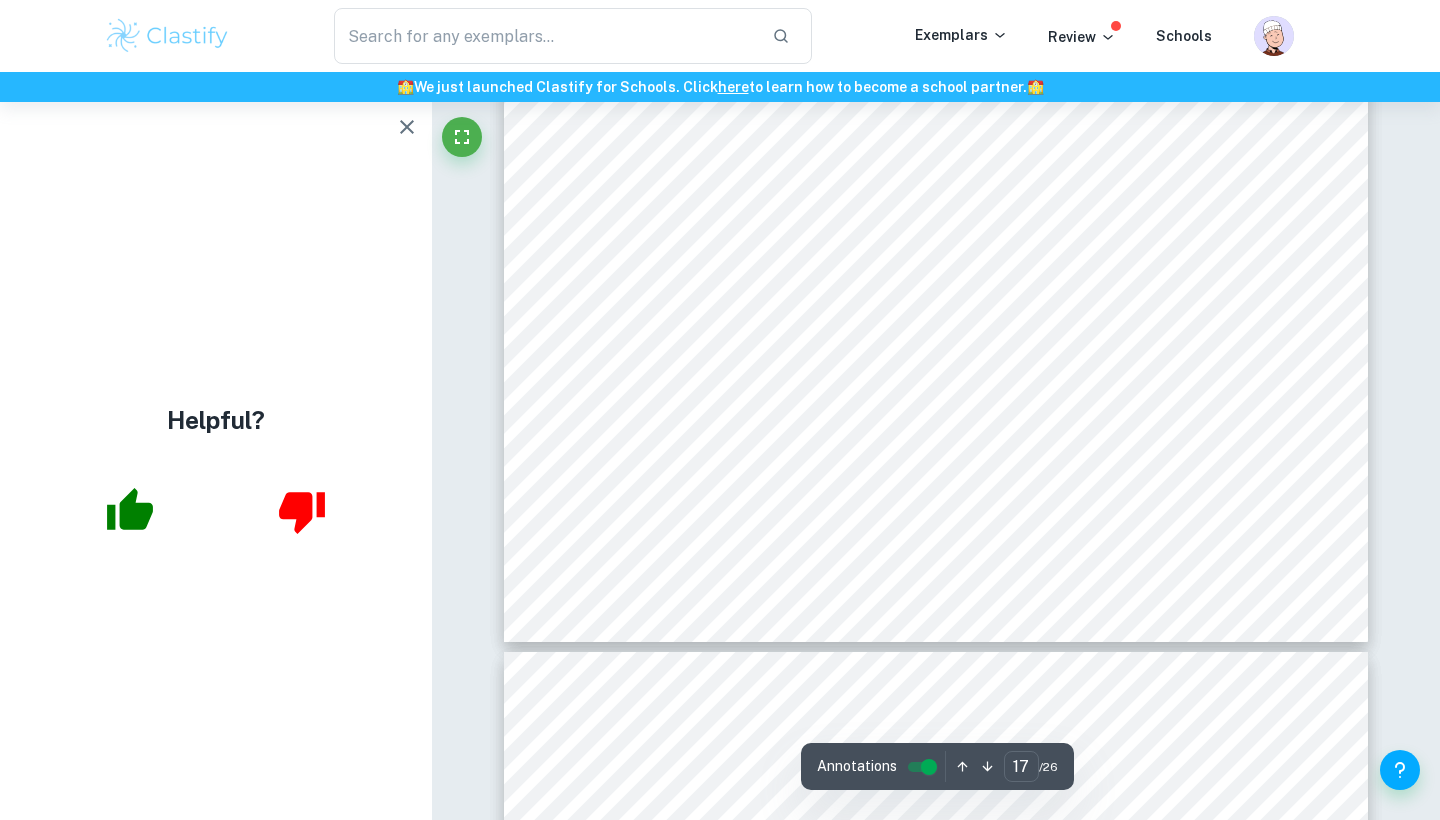 type on "18" 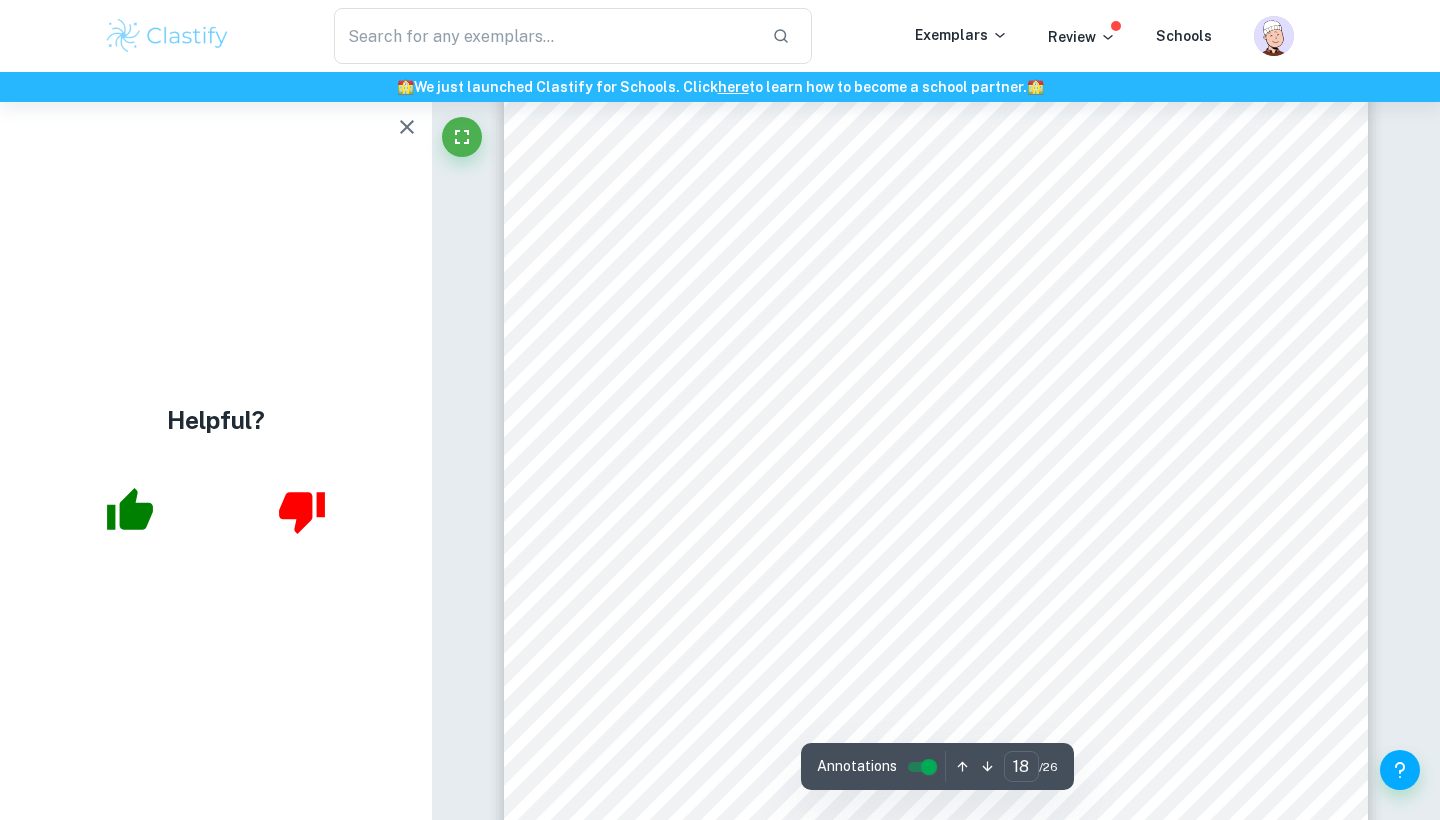 scroll, scrollTop: 19463, scrollLeft: 0, axis: vertical 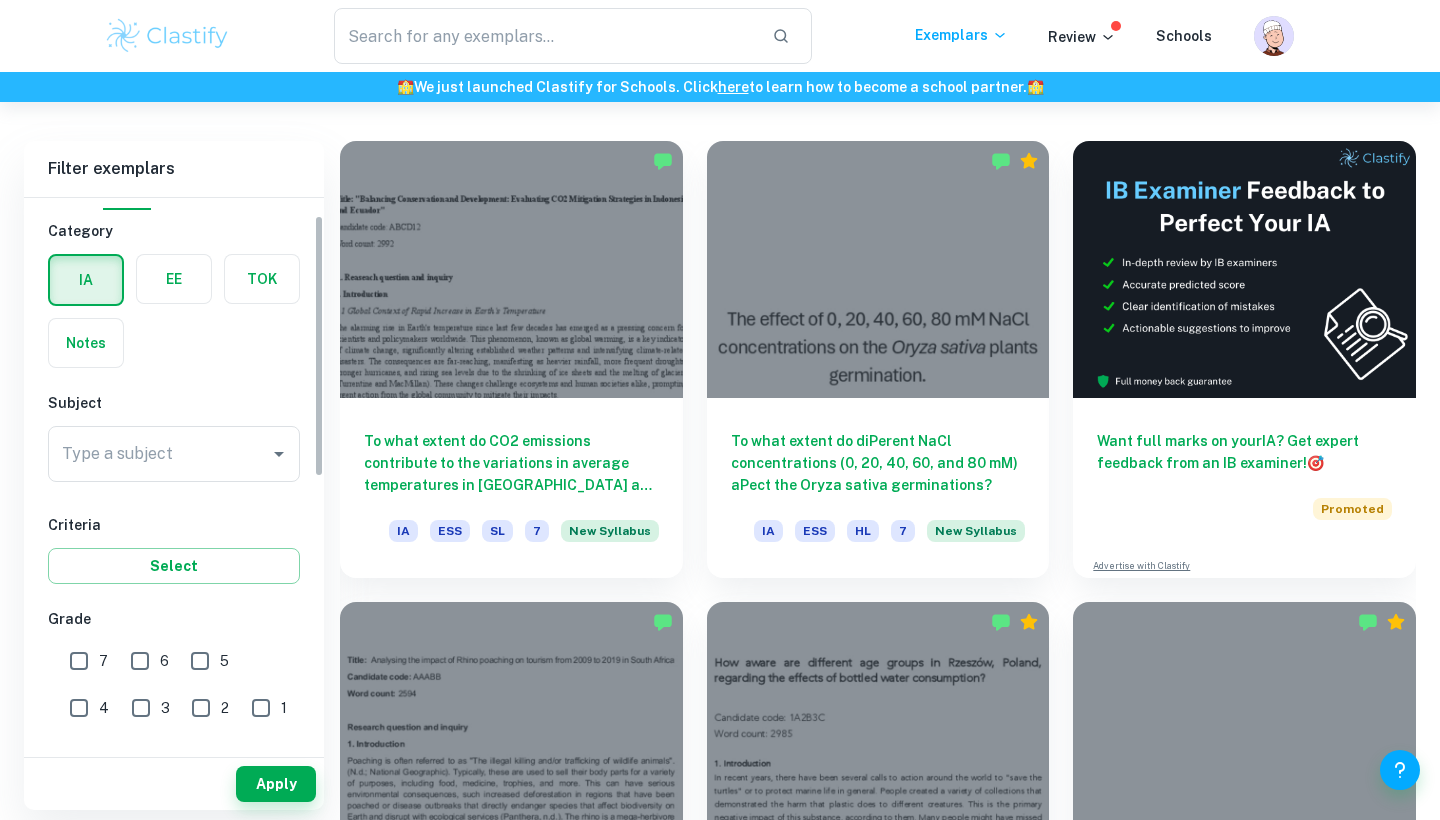 click on "IB College Category IA EE TOK Notes Subject Type a subject Type a subject Criteria Select Grade 7 6 5 4 3 2 1 Level HL SL Session [DATE] [DATE] [DATE] [DATE] [DATE] [DATE] [DATE] [DATE] [DATE] [DATE] Other" at bounding box center [174, 740] 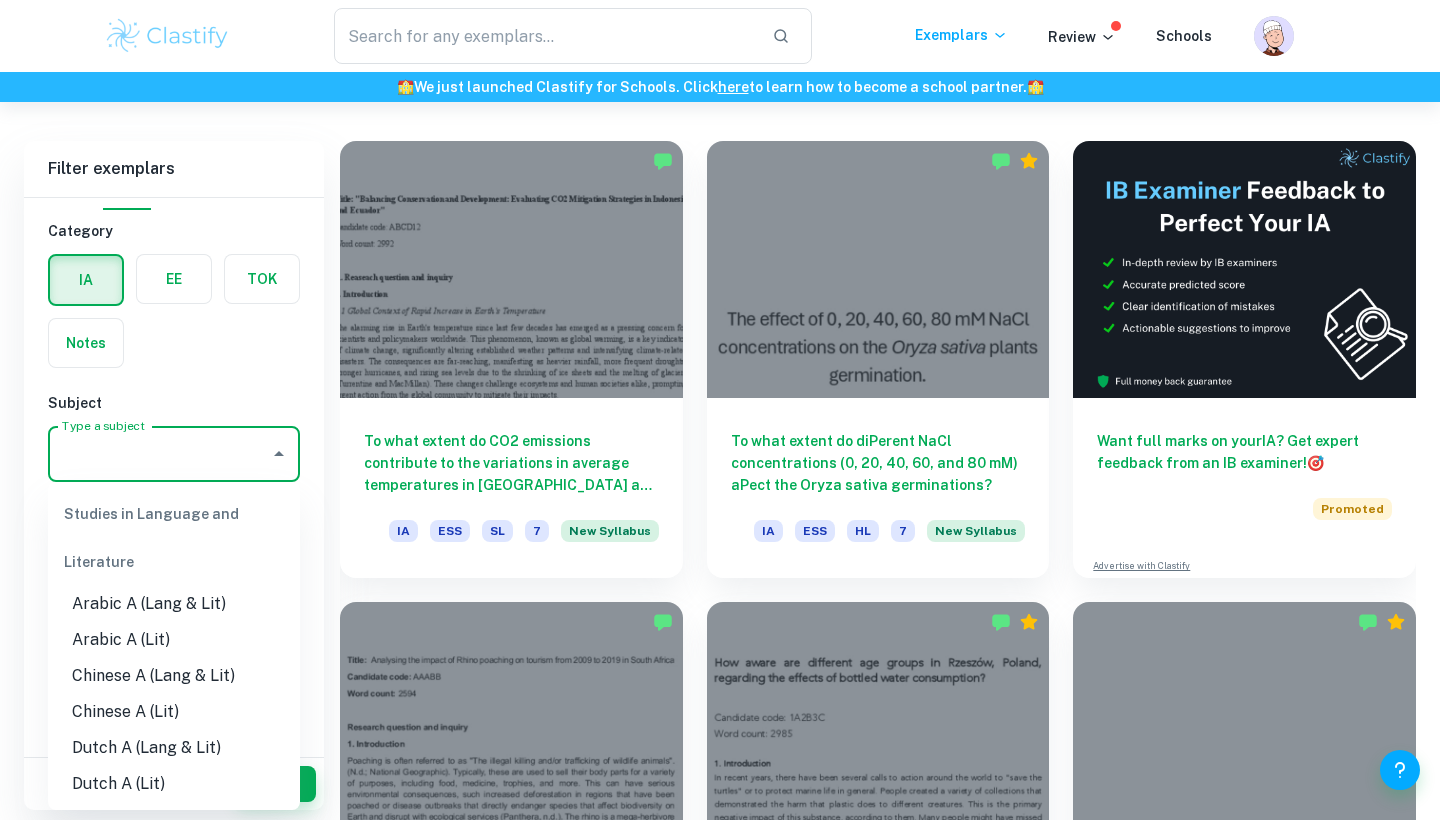 click on "Type a subject" at bounding box center (159, 454) 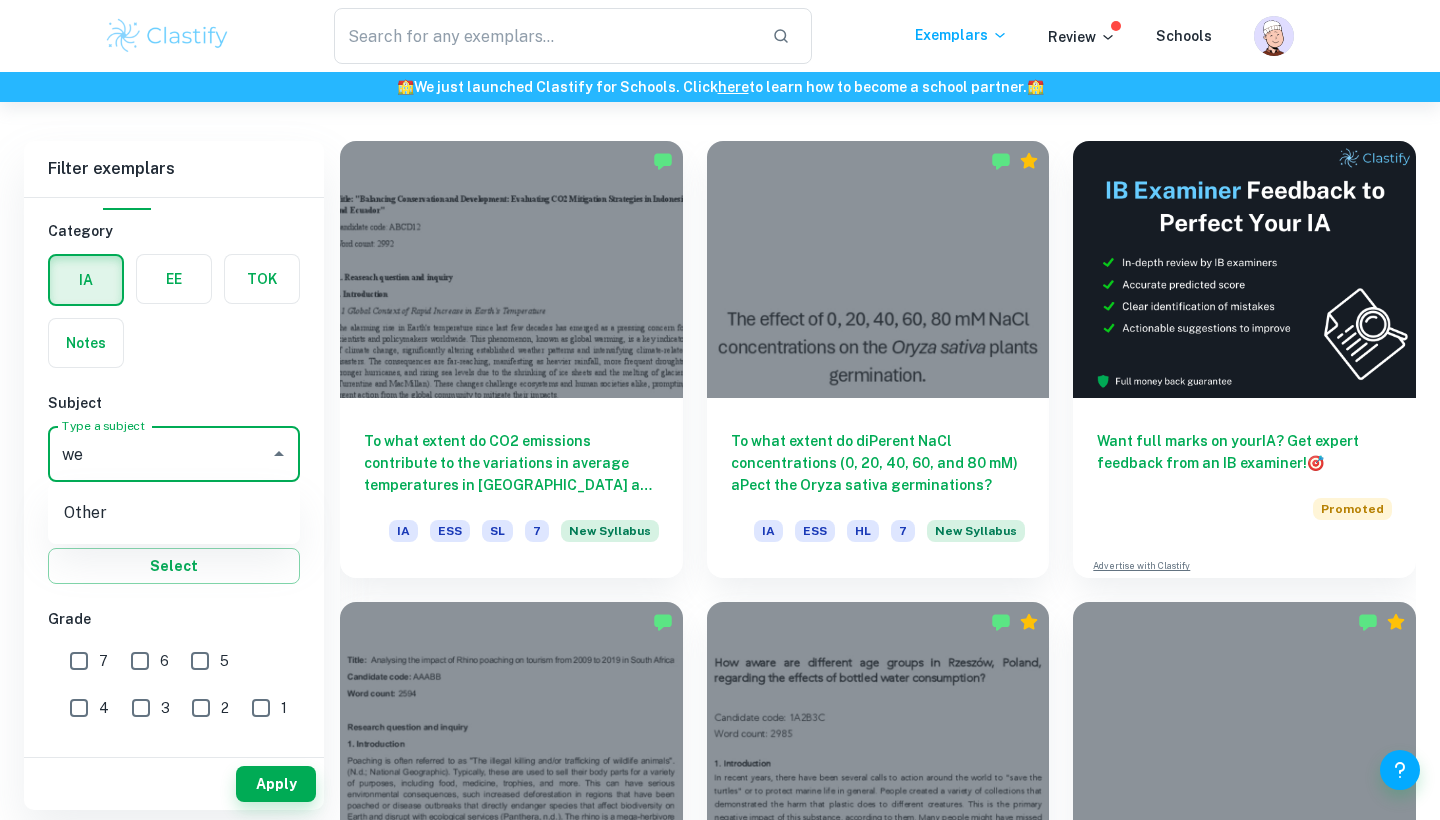 type on "w" 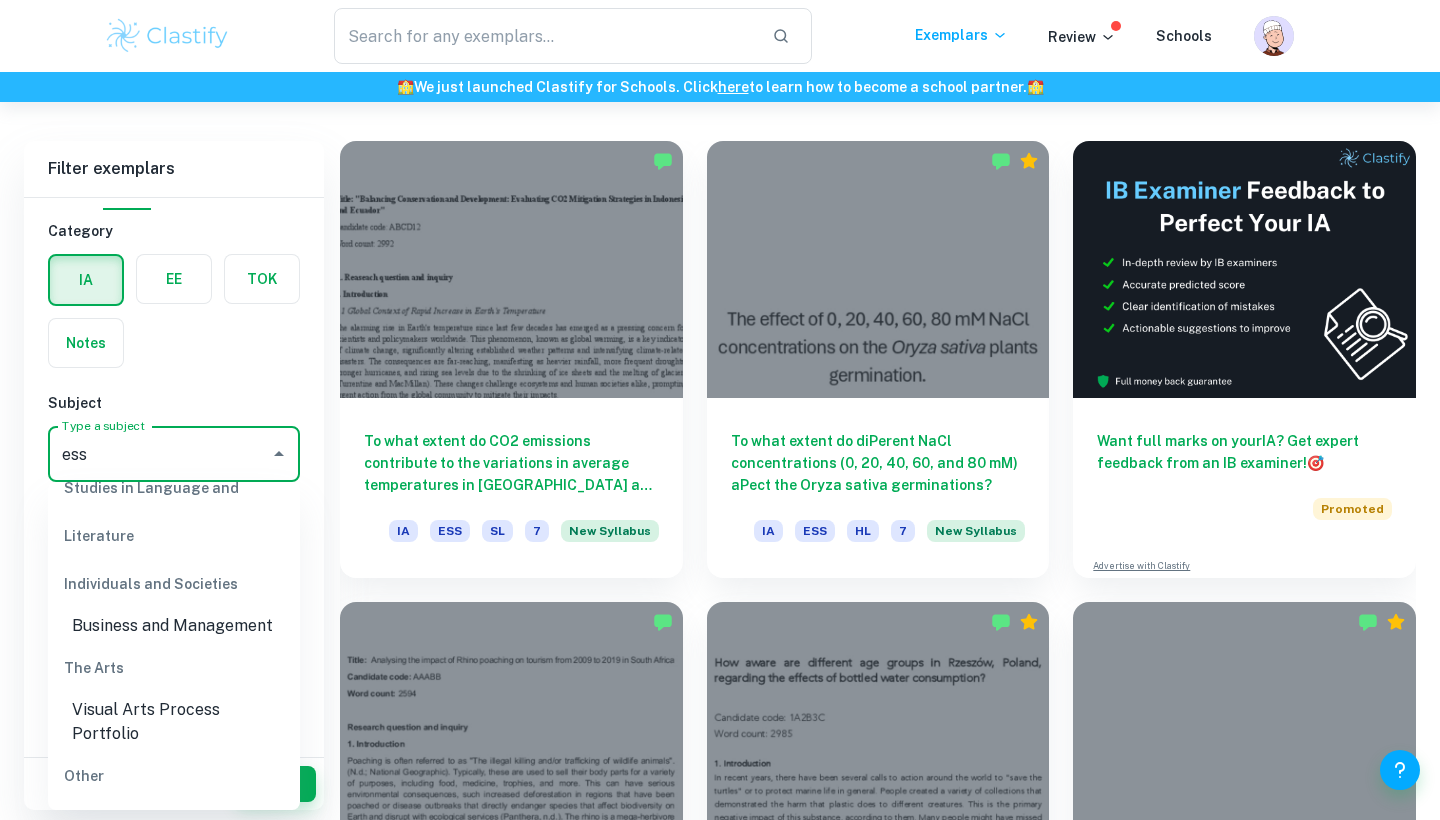scroll, scrollTop: 132, scrollLeft: 0, axis: vertical 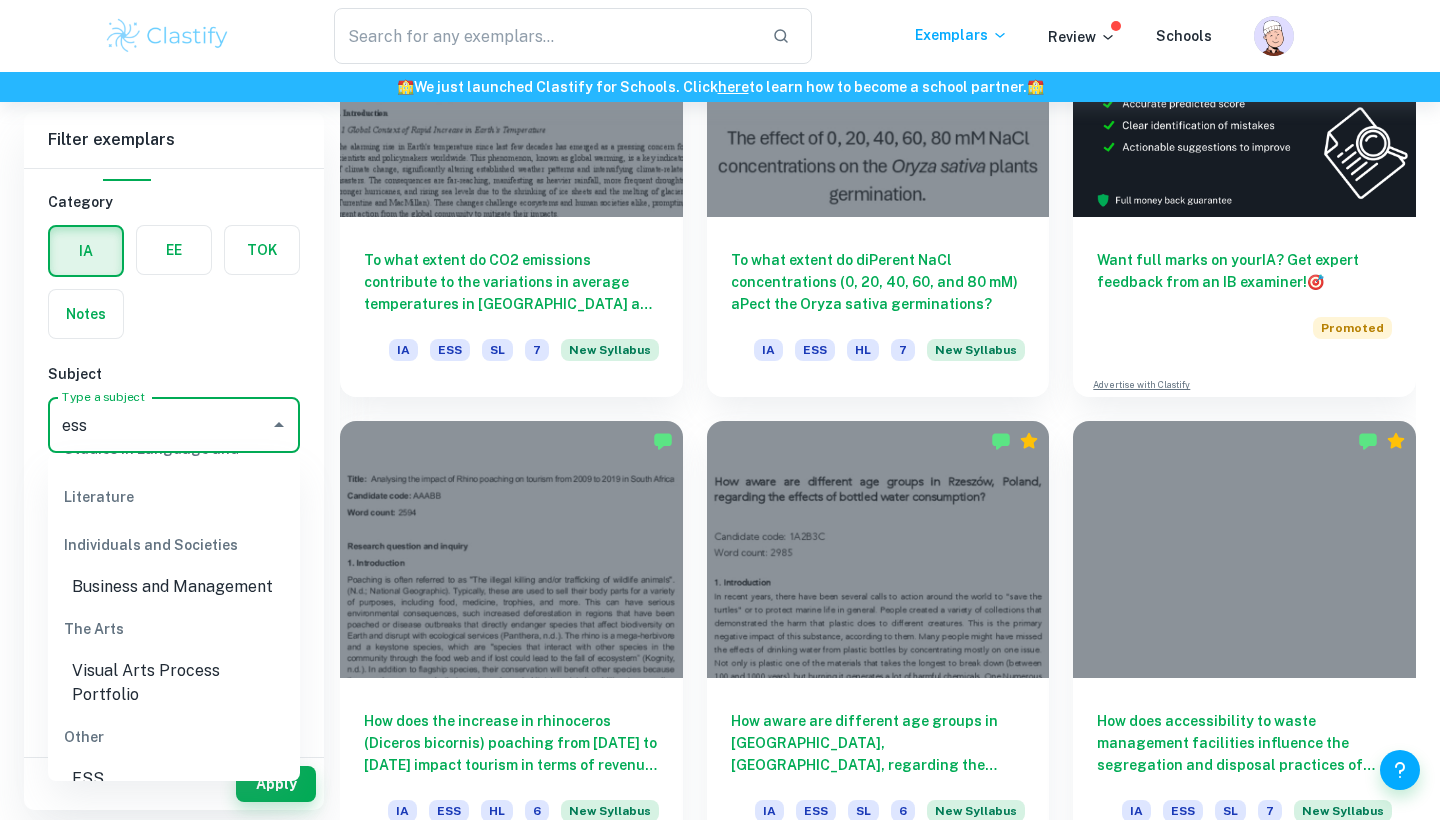 click on "ESS" at bounding box center [174, 779] 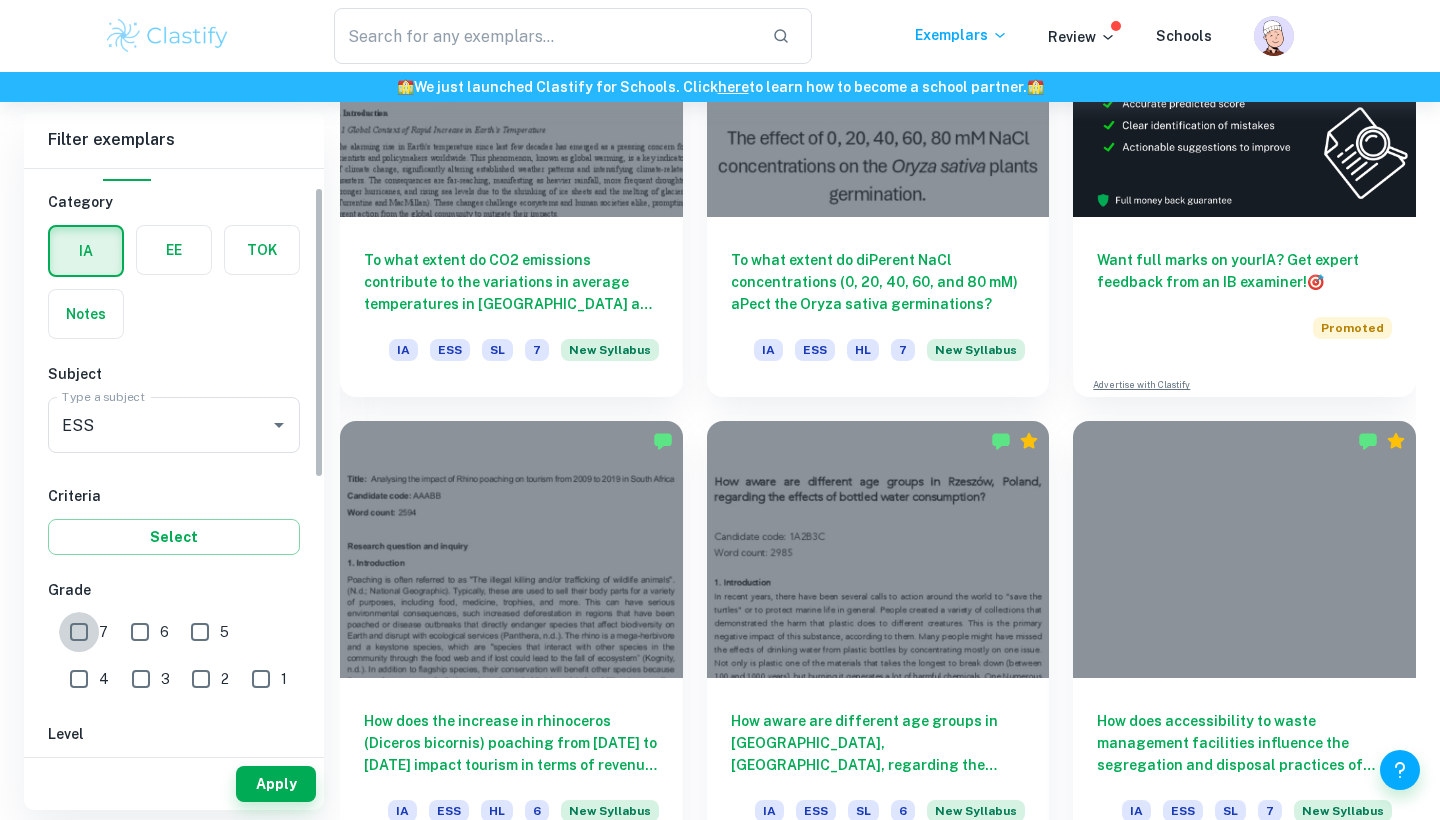 click on "7" at bounding box center [79, 632] 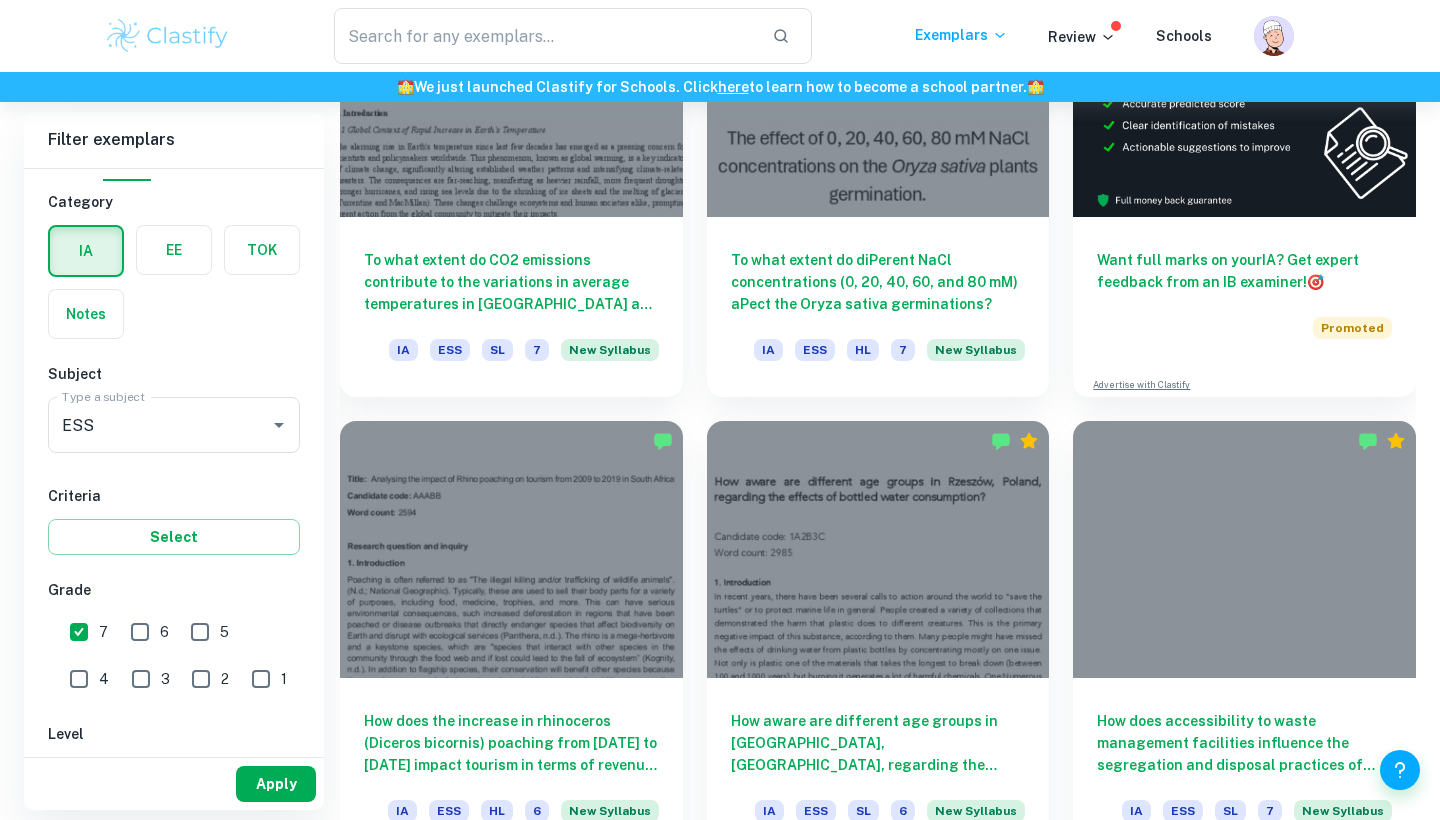 click on "Apply" at bounding box center (276, 784) 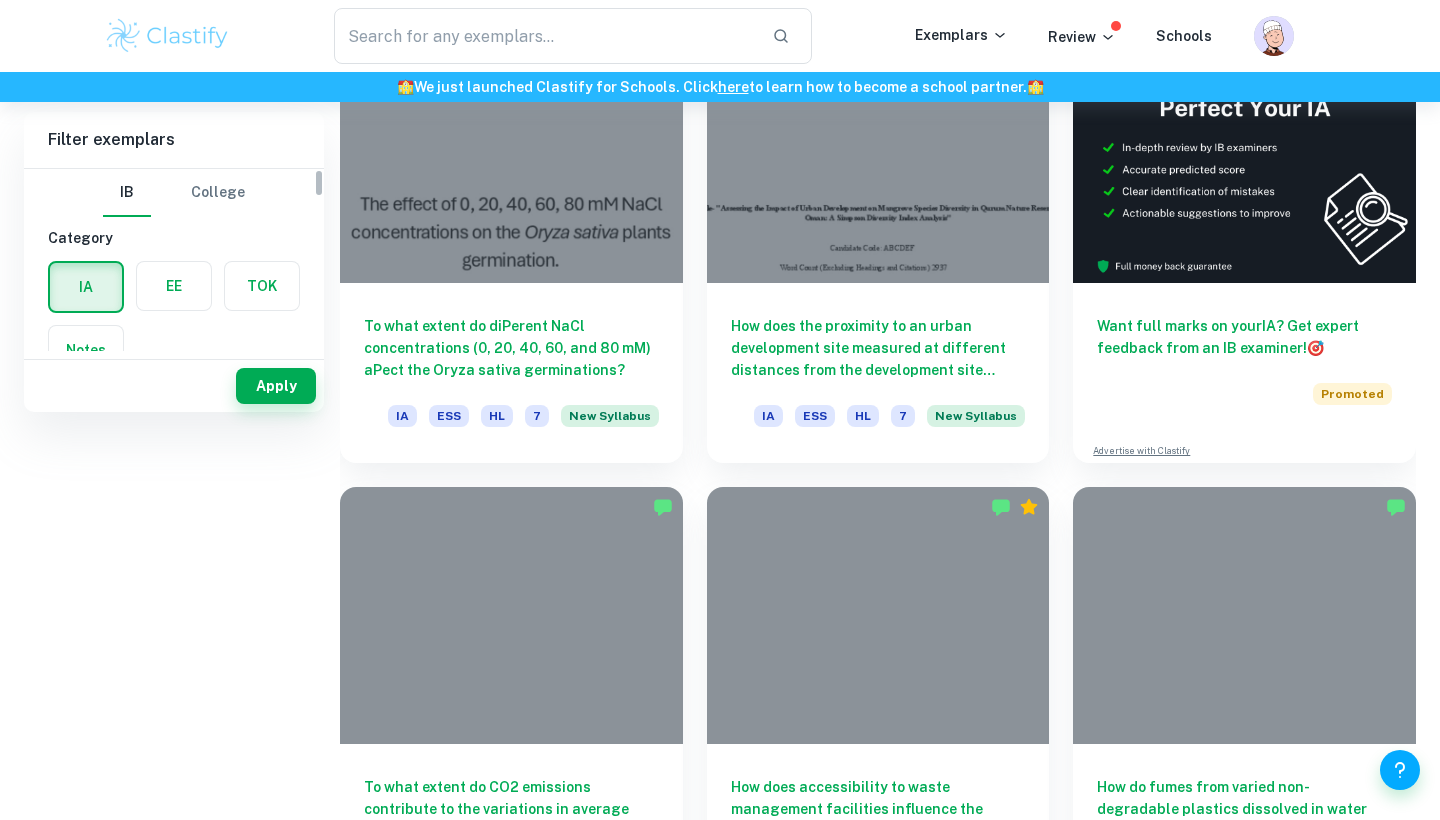 scroll, scrollTop: 0, scrollLeft: 0, axis: both 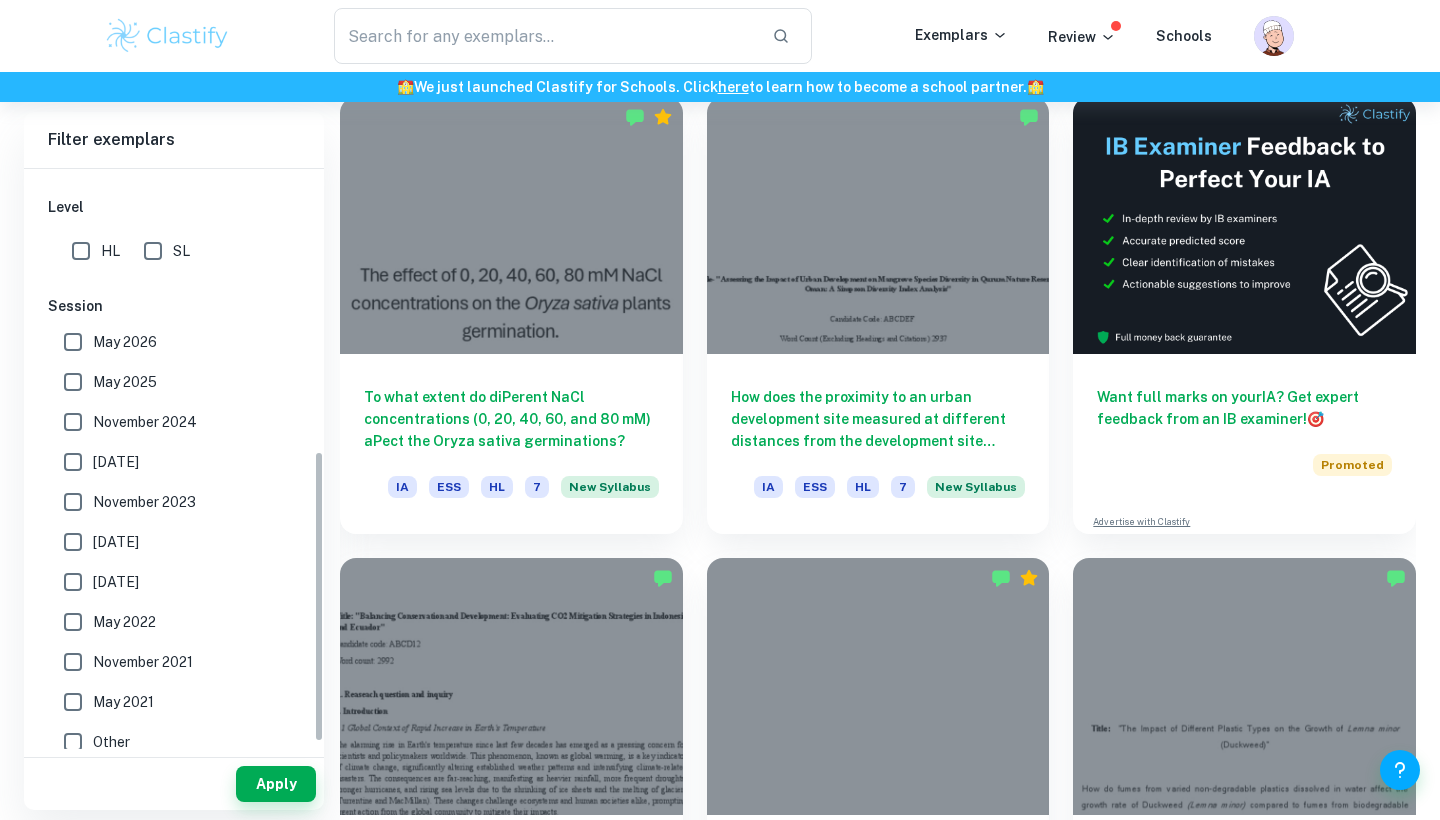 click on "May 2026" at bounding box center [73, 342] 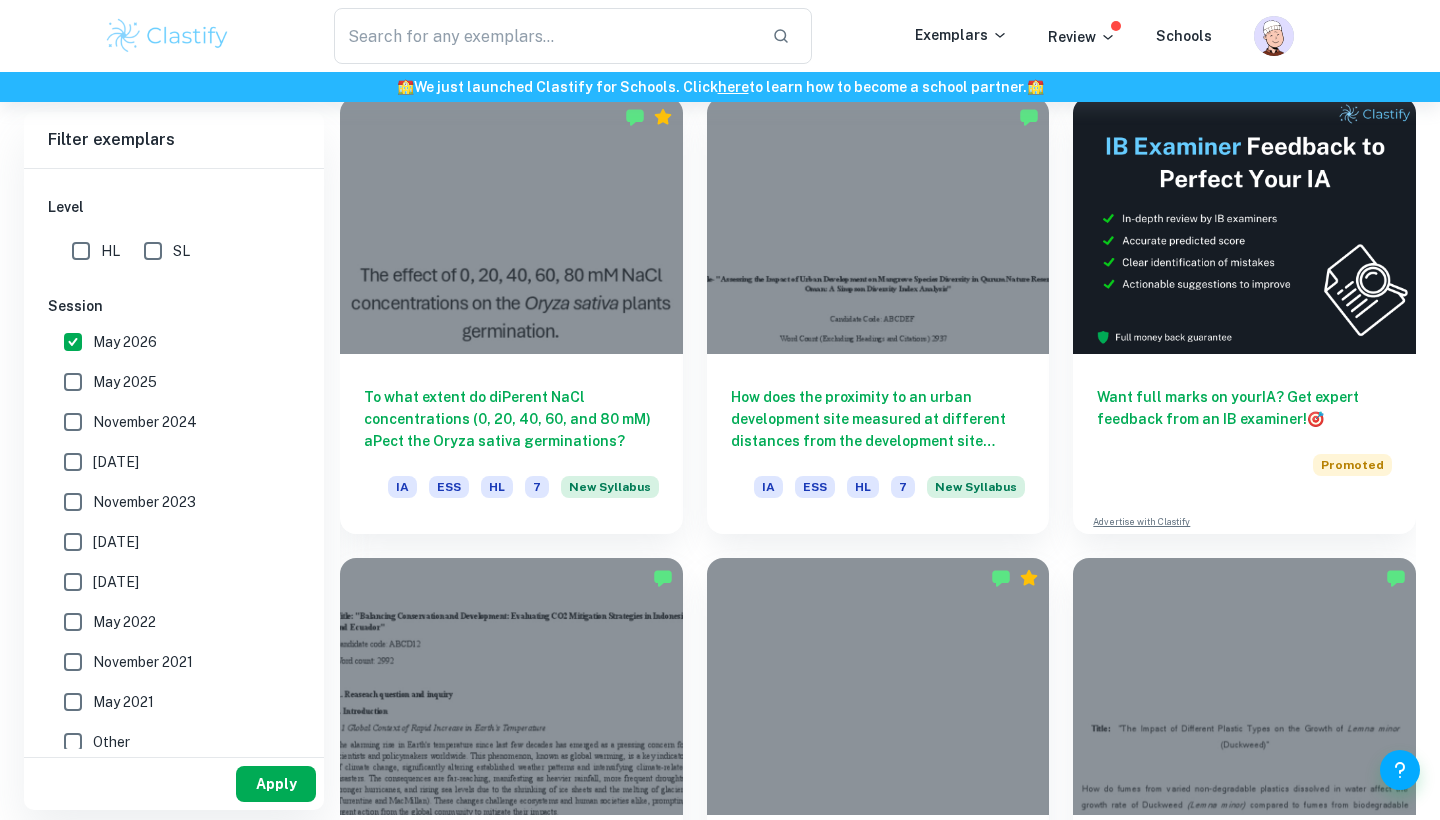 click on "Apply" at bounding box center (276, 784) 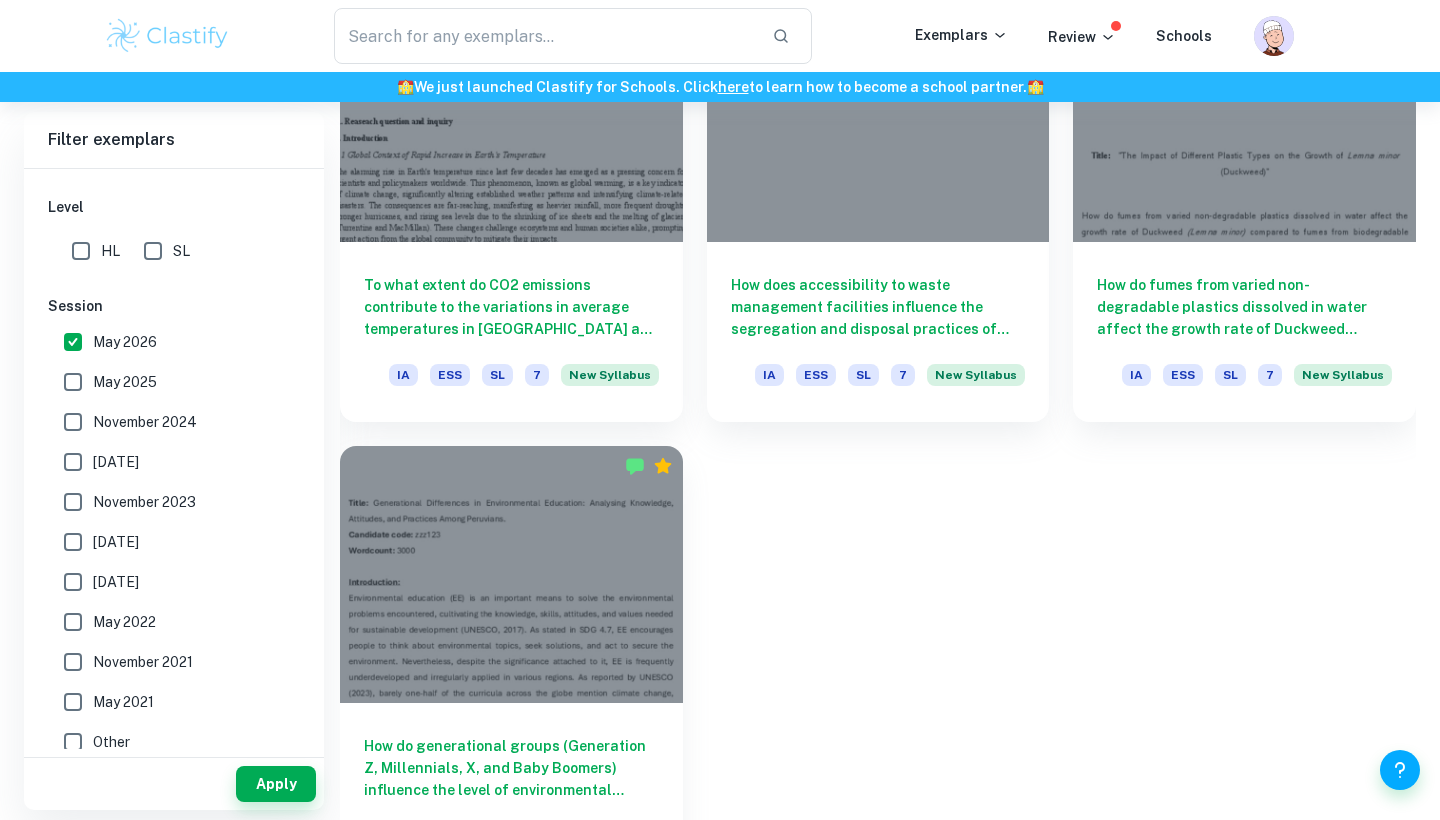 scroll, scrollTop: 1180, scrollLeft: 0, axis: vertical 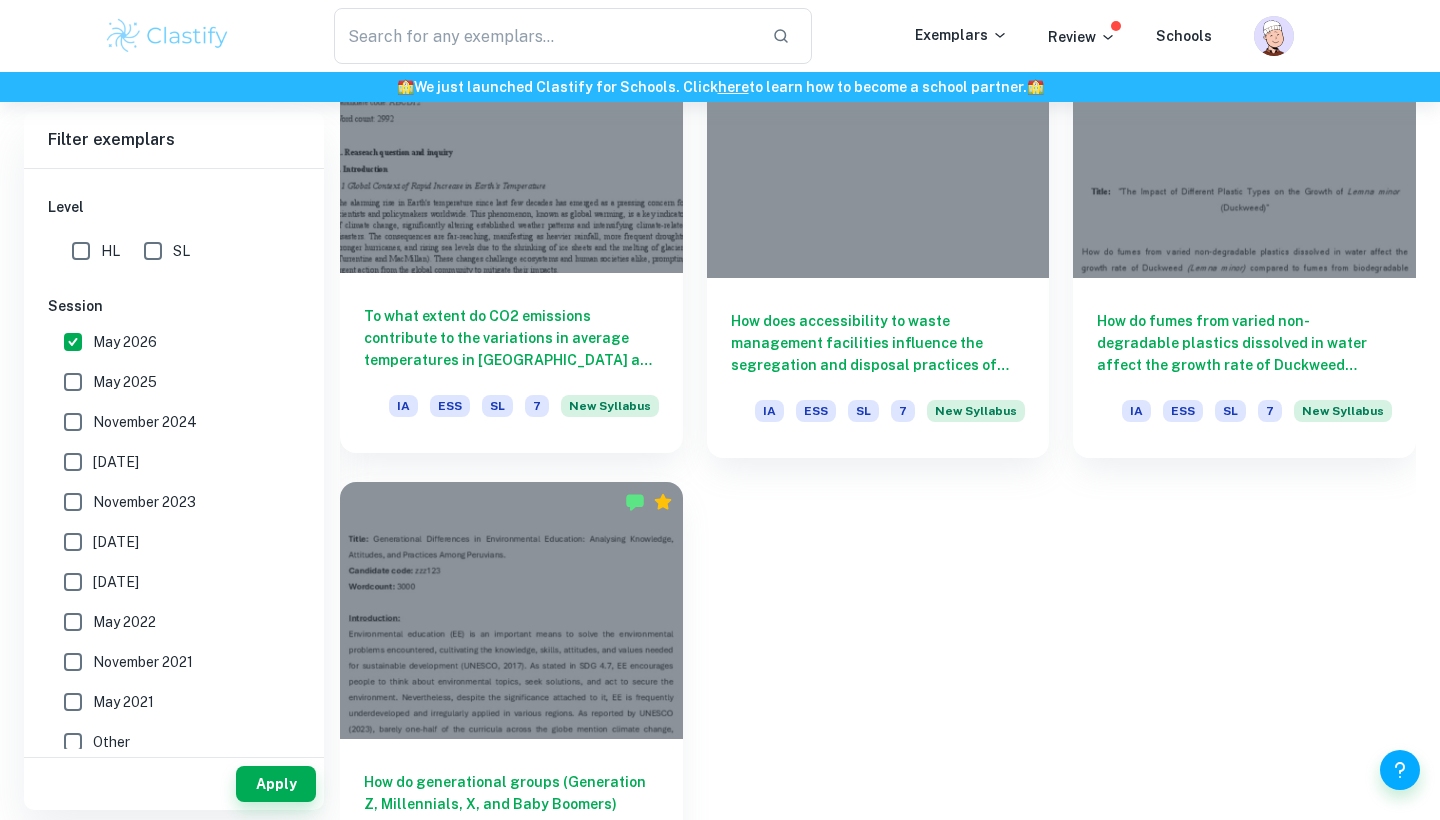 click on "To what extent do CO2 emissions contribute to the variations in average temperatures in [GEOGRAPHIC_DATA] and [GEOGRAPHIC_DATA] from [DATE] to [DATE], considering the environmental impacts of climate change in these regions?" at bounding box center [511, 338] 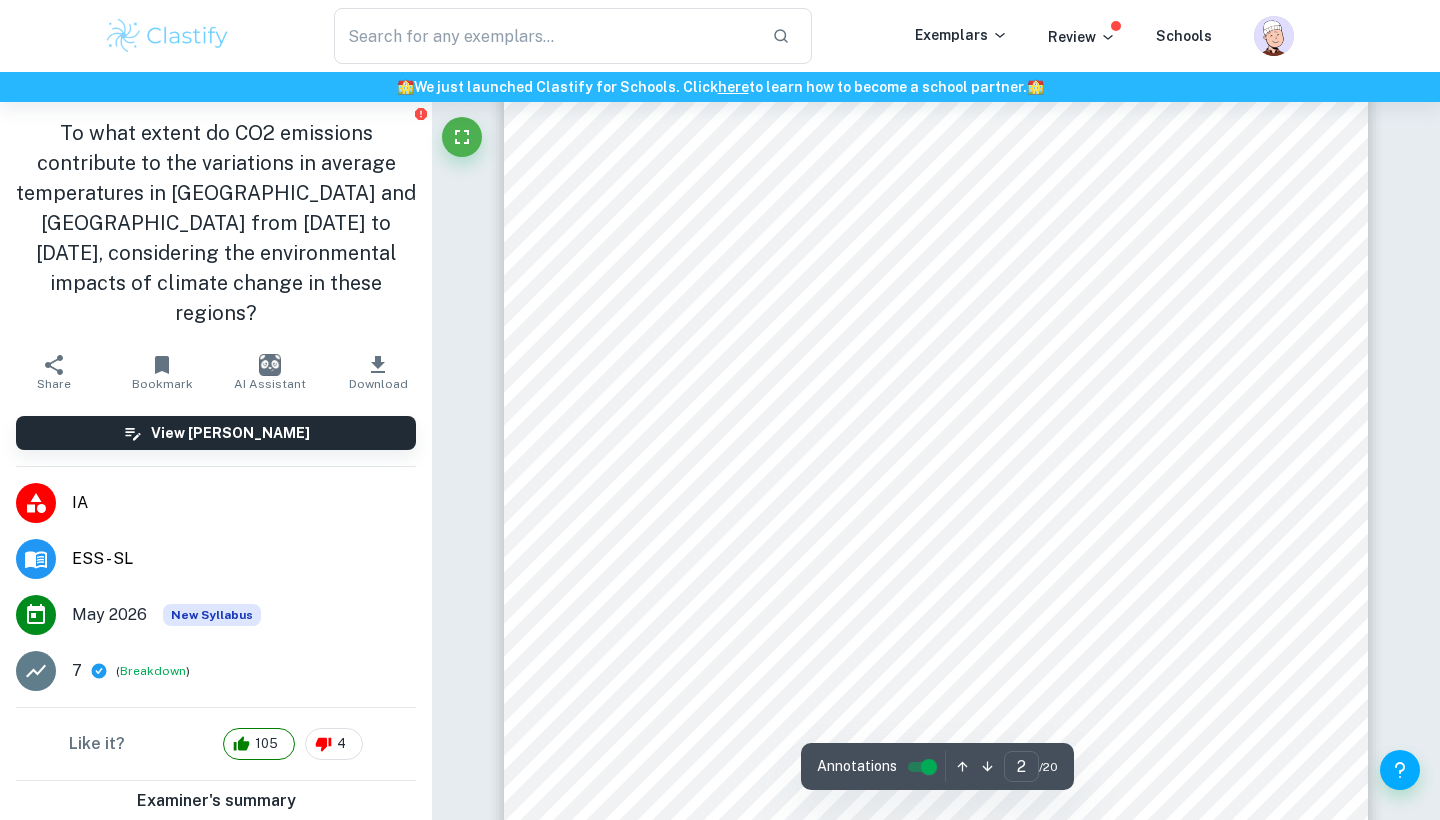 scroll, scrollTop: 1670, scrollLeft: 0, axis: vertical 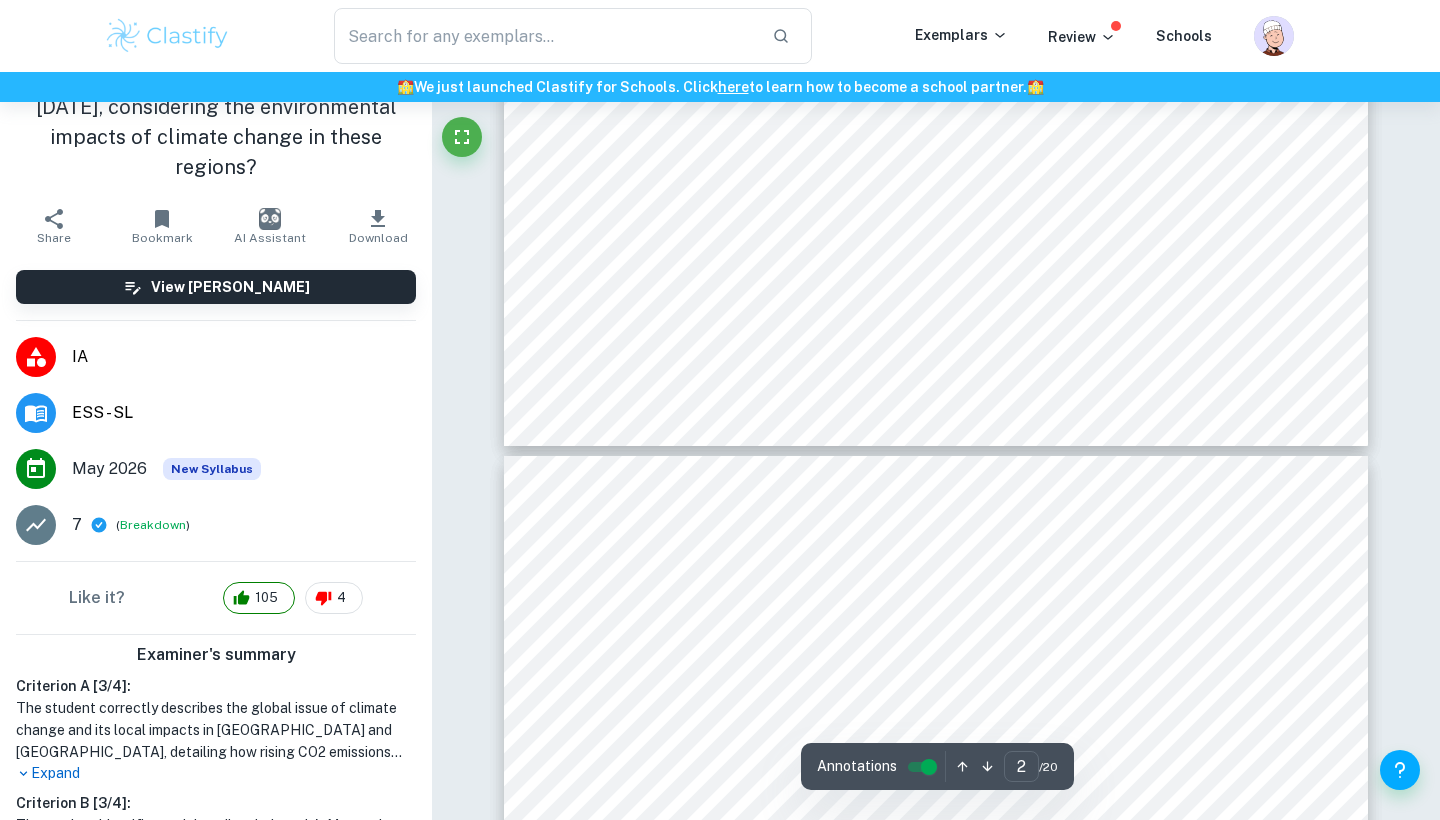 type on "3" 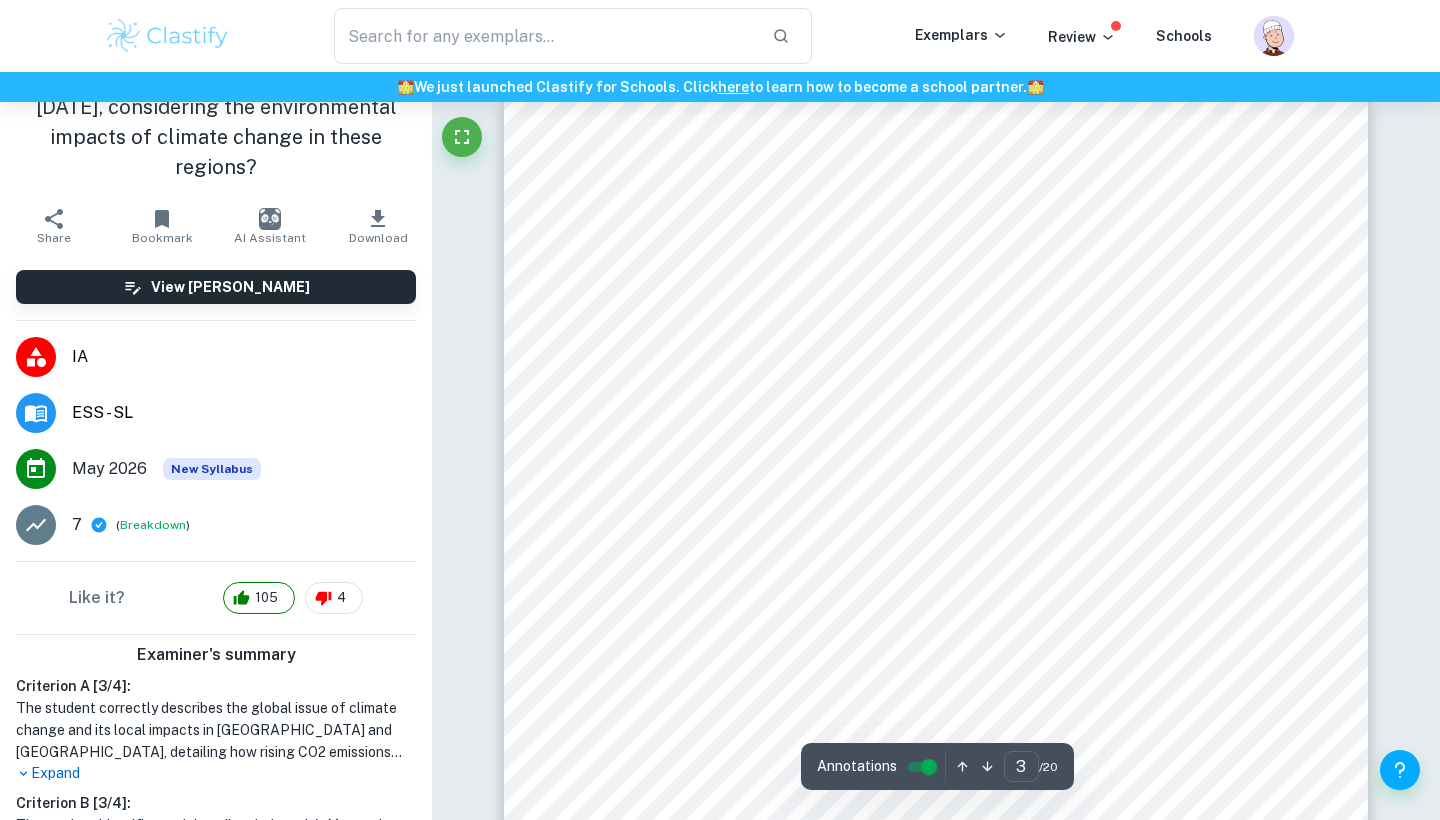 scroll, scrollTop: 2429, scrollLeft: 0, axis: vertical 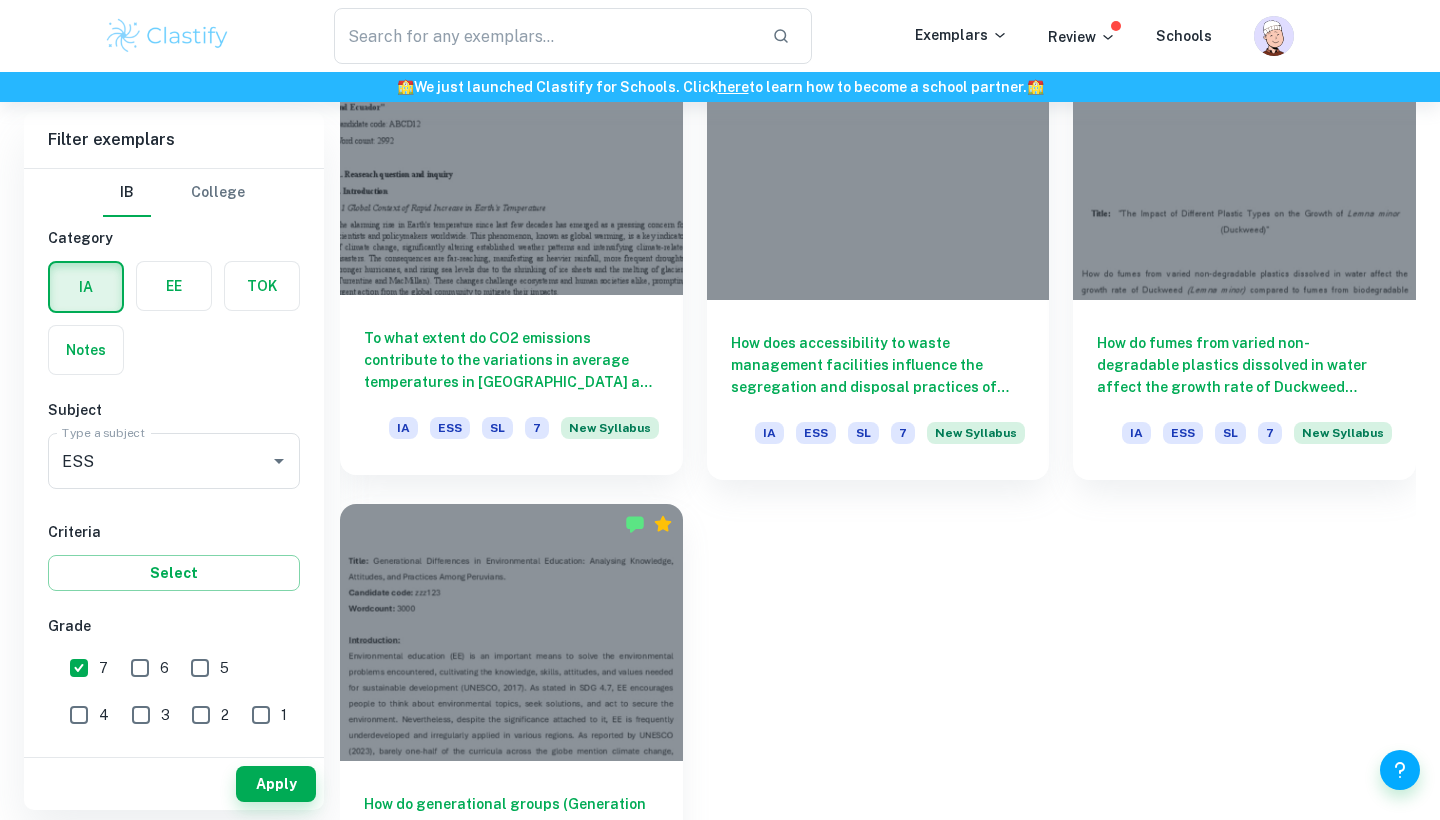 click on "To what extent do CO2 emissions contribute to the variations in average temperatures in [GEOGRAPHIC_DATA] and [GEOGRAPHIC_DATA] from [DATE] to [DATE], considering the environmental impacts of climate change in these regions?" at bounding box center [511, 360] 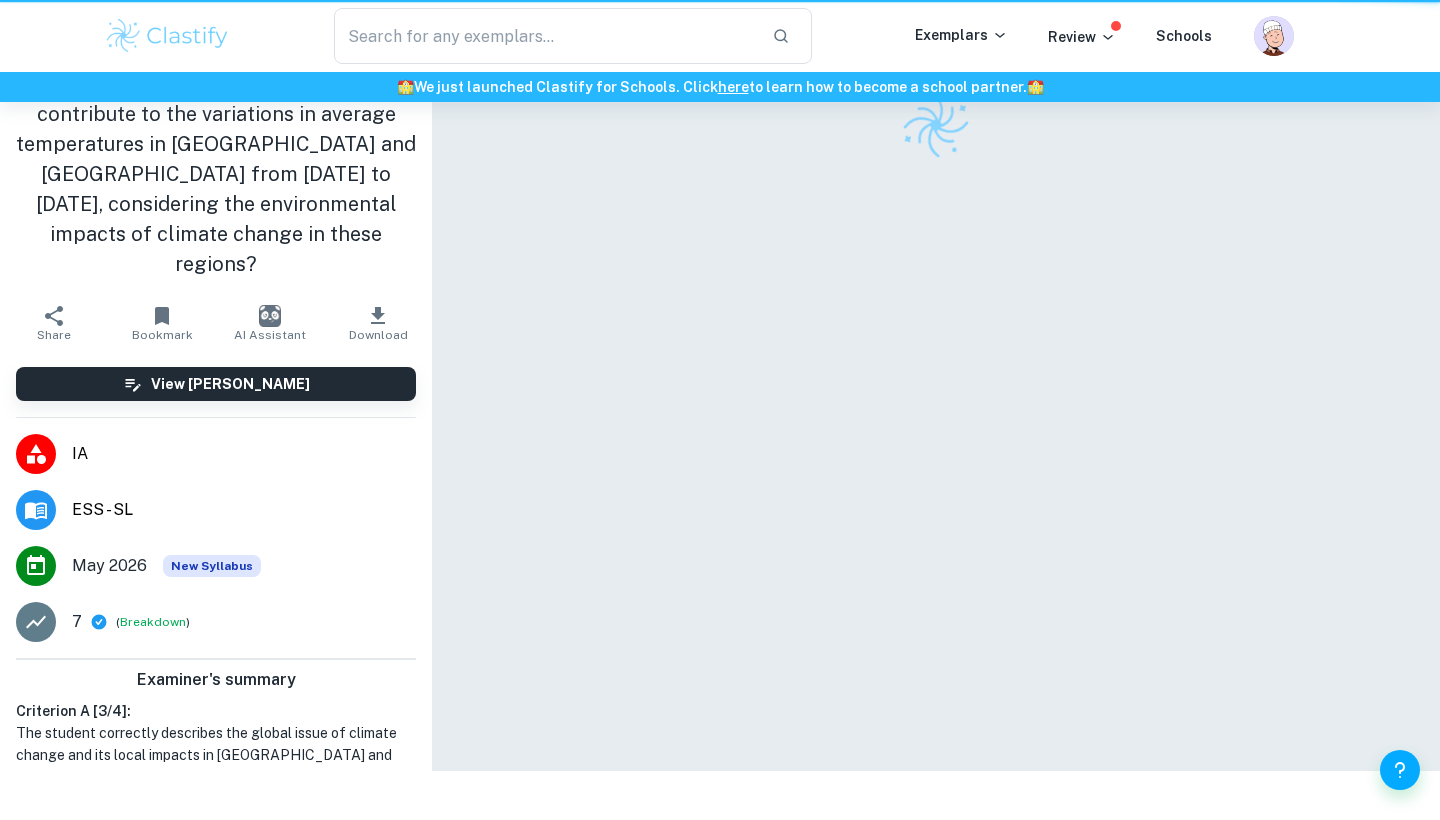 scroll, scrollTop: 0, scrollLeft: 0, axis: both 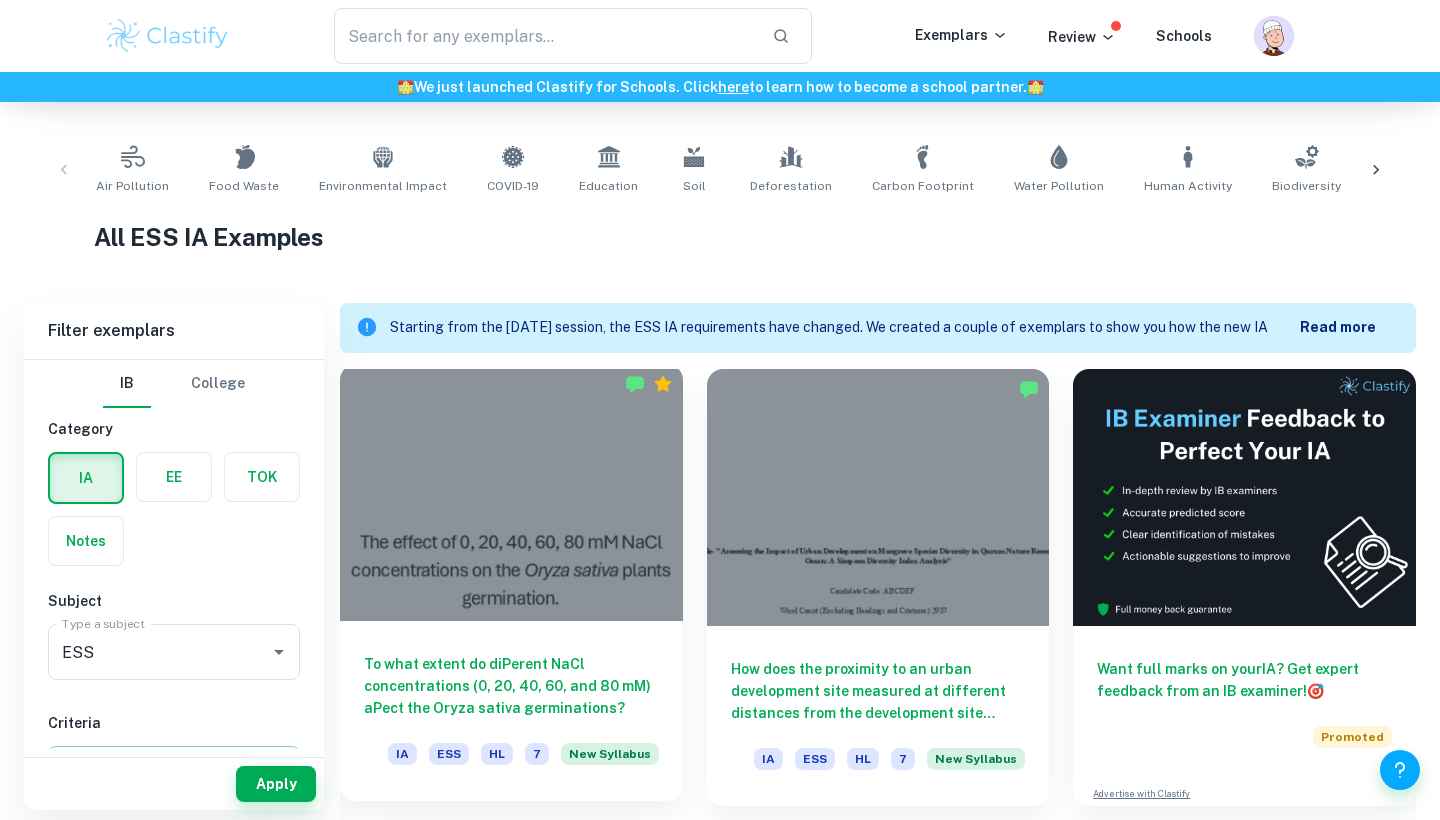 click on "To what extent do diPerent NaCl concentrations (0, 20, 40, 60, and 80 mM) aPect the Oryza sativa germinations?" at bounding box center [511, 686] 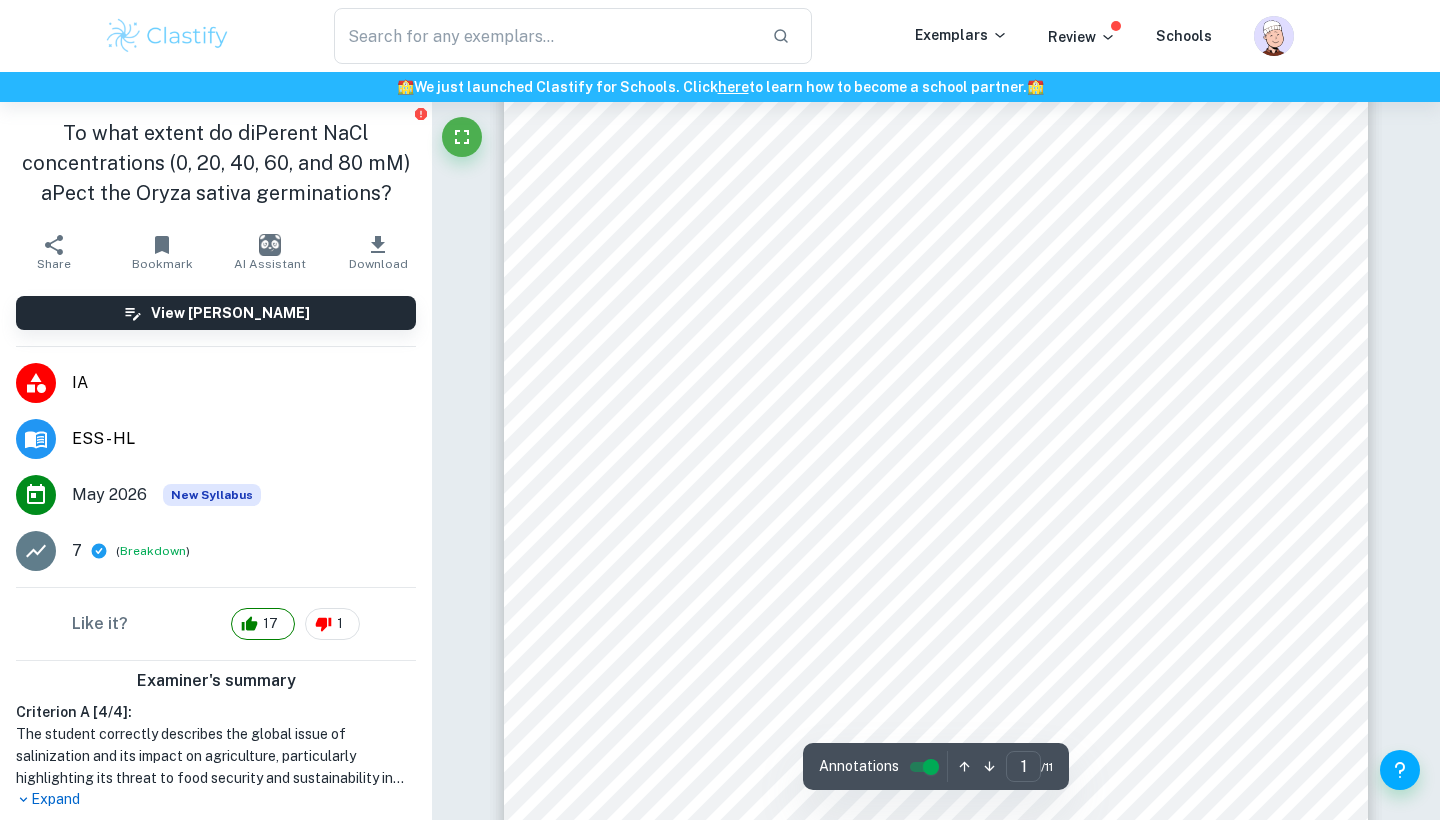 scroll, scrollTop: 102, scrollLeft: 0, axis: vertical 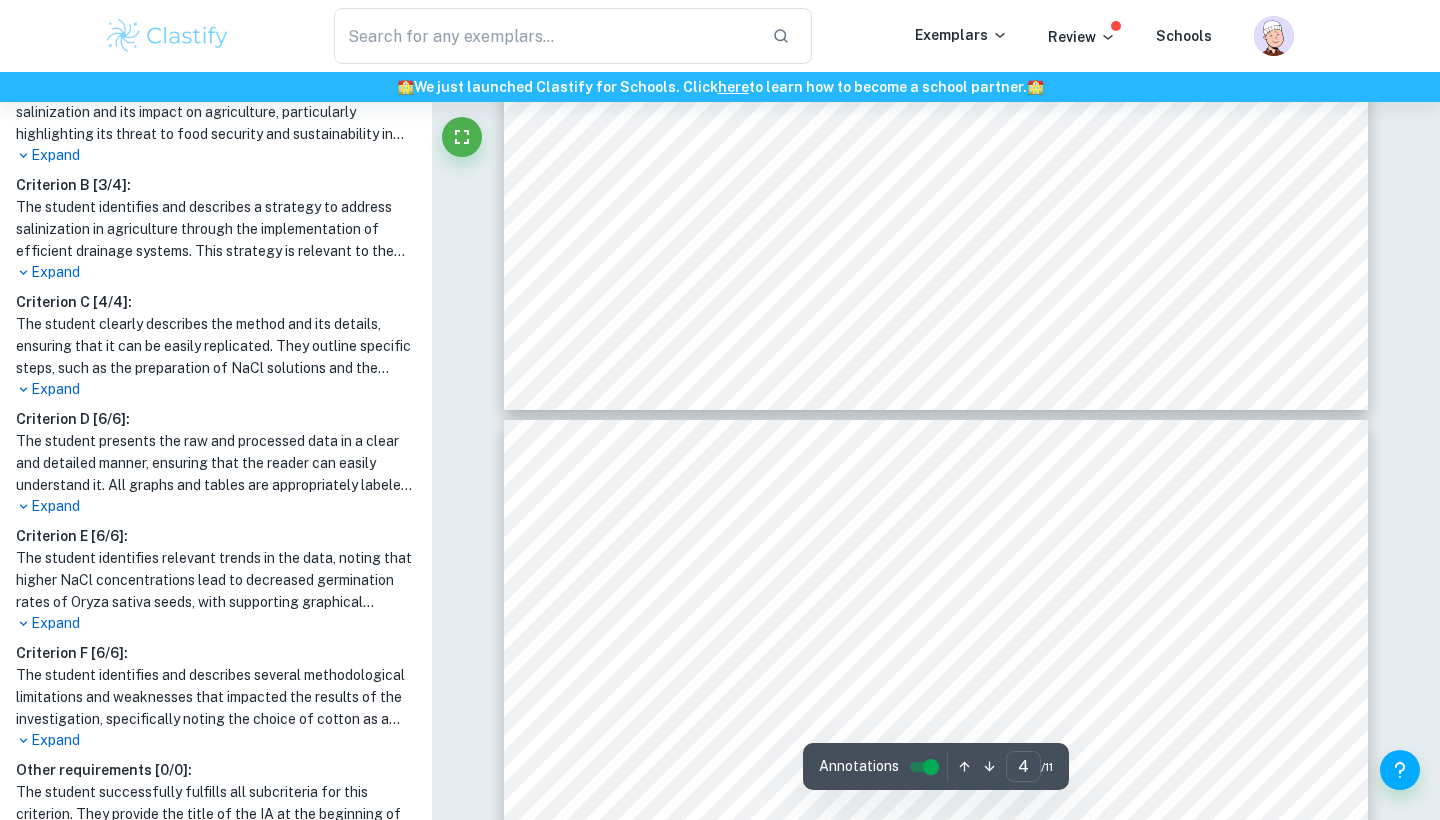 type on "3" 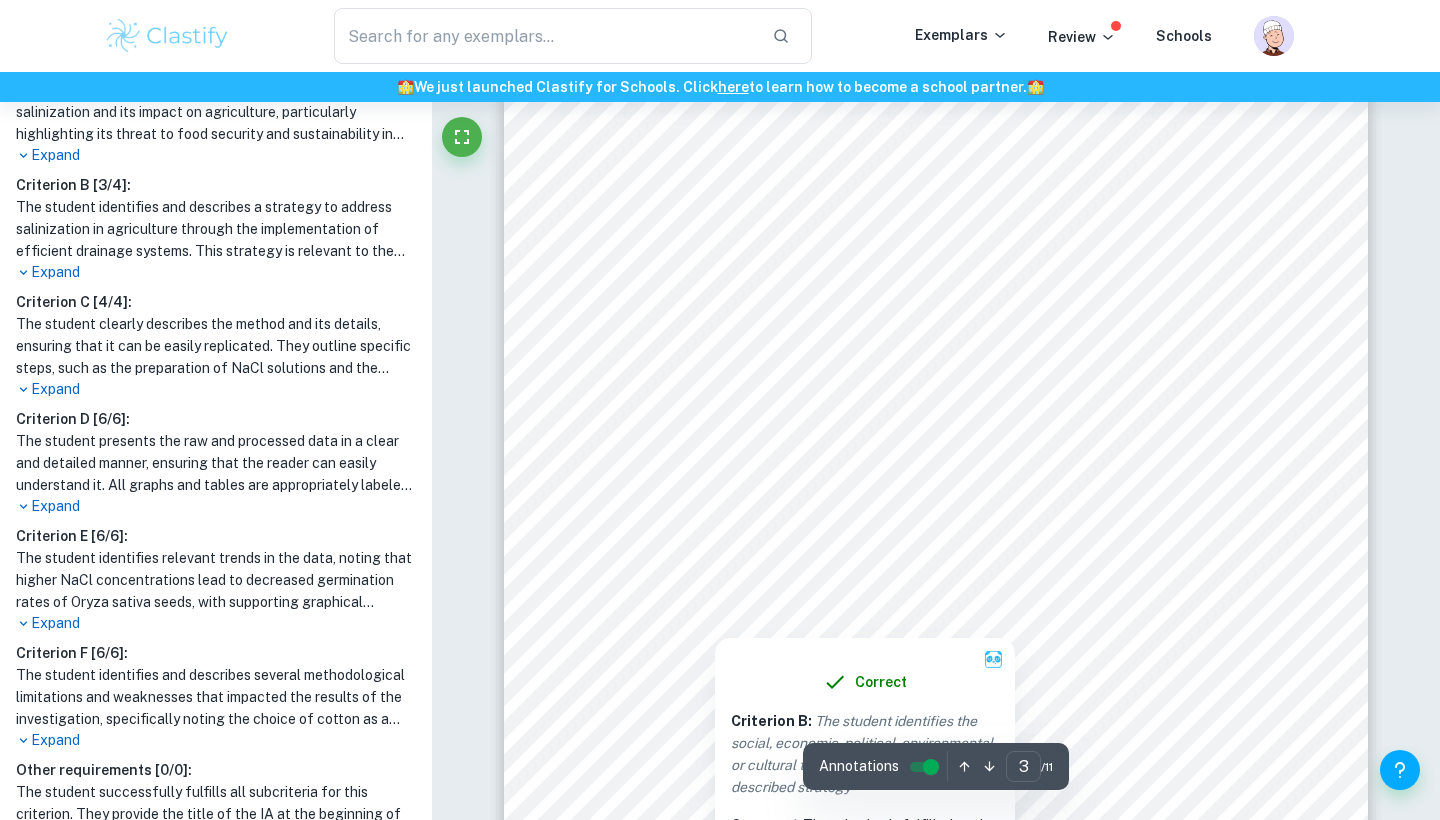 scroll, scrollTop: 2808, scrollLeft: 0, axis: vertical 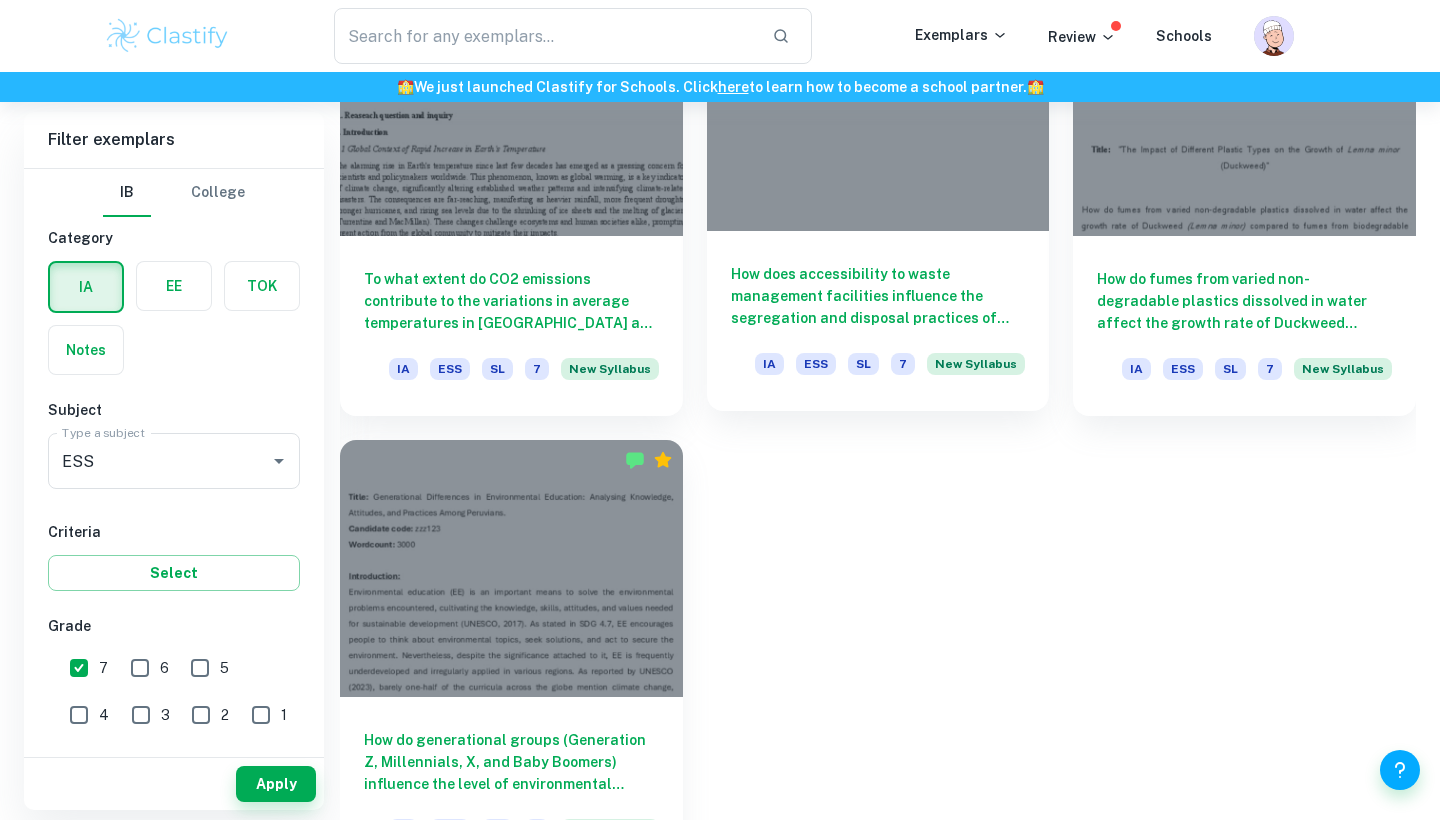 click on "How does accessibility to waste management facilities influence the segregation and disposal practices of recyclable and organic waste among students in a private school in [GEOGRAPHIC_DATA], [GEOGRAPHIC_DATA]?" at bounding box center (878, 296) 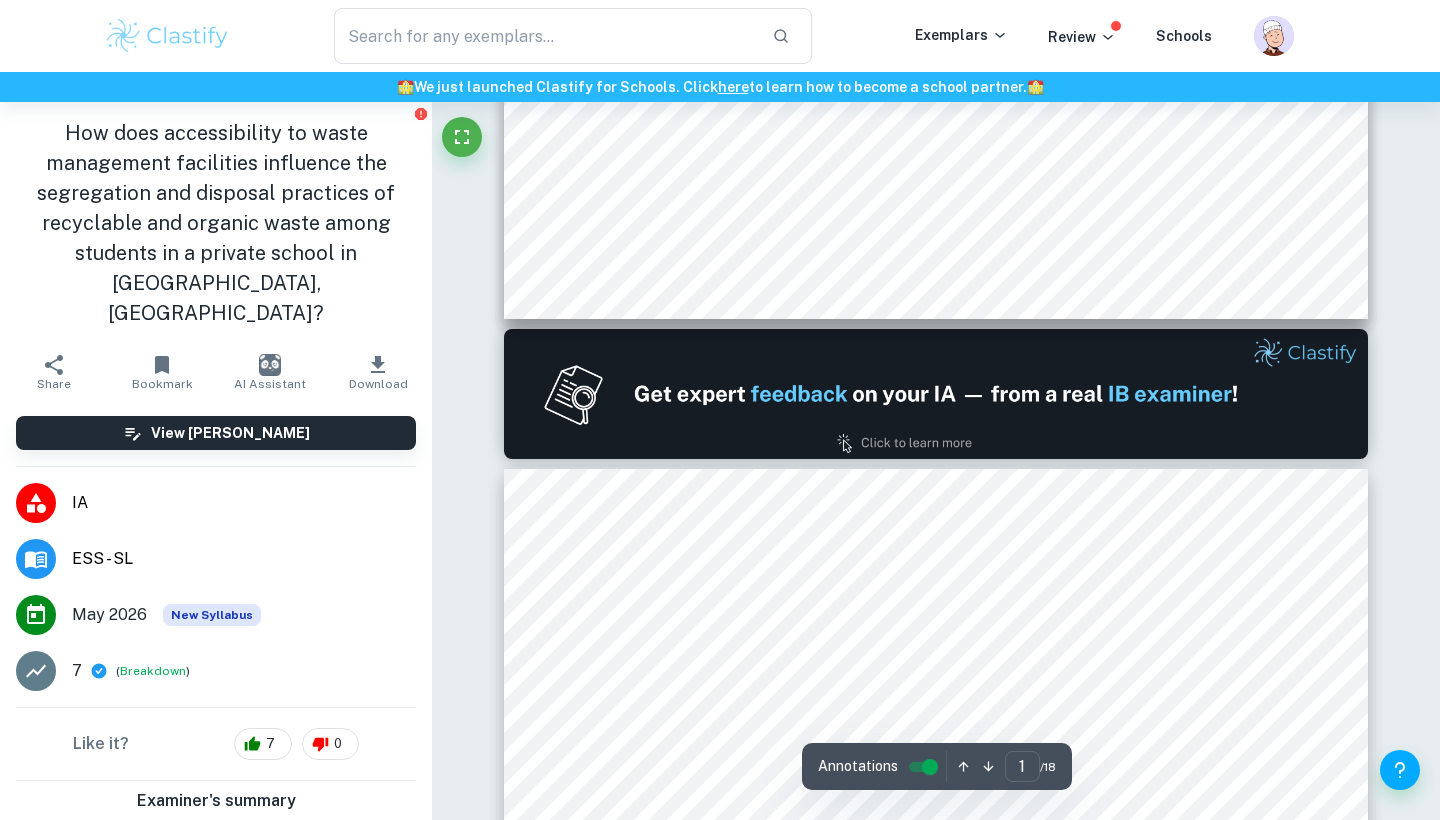 type on "2" 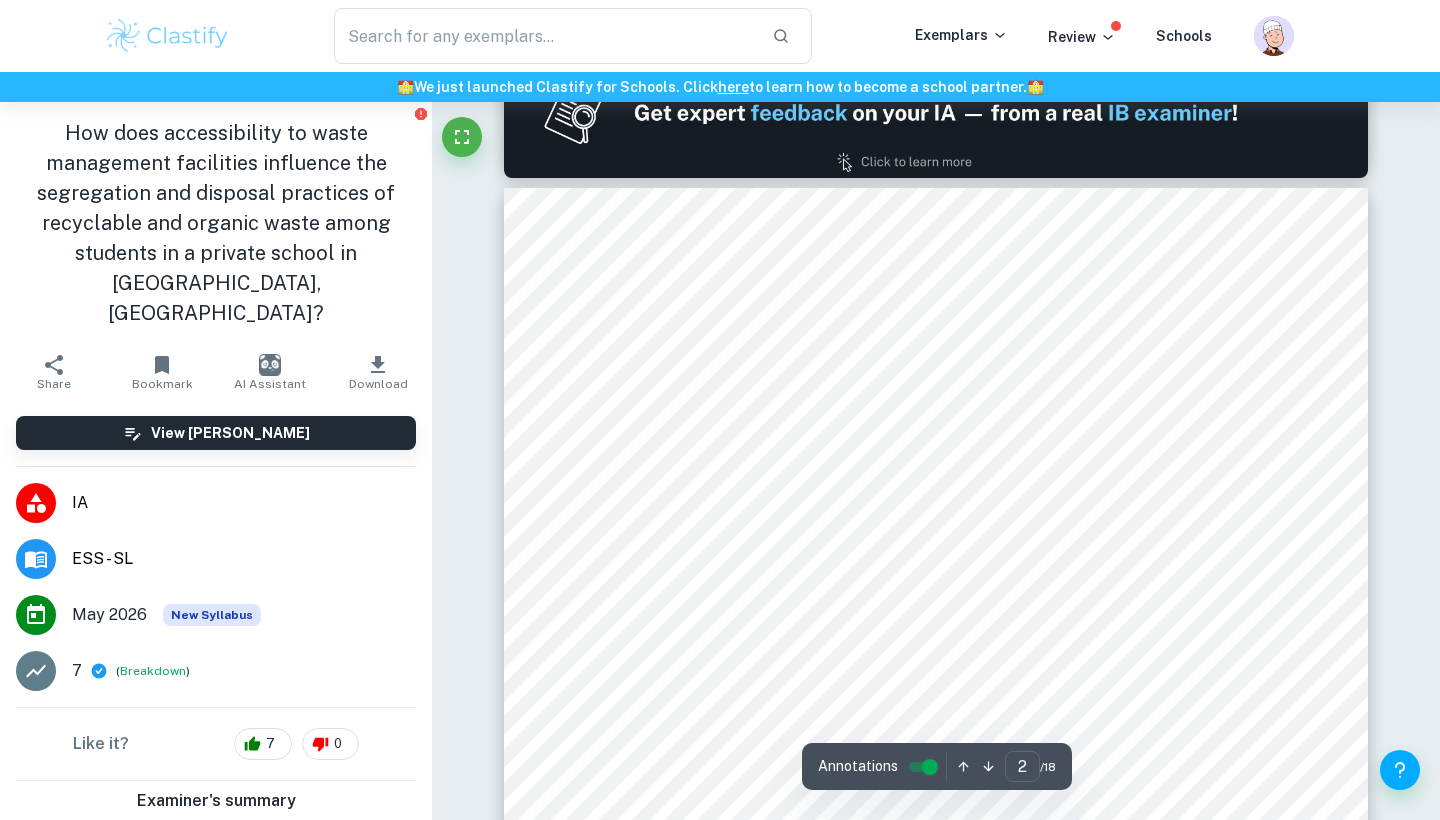scroll, scrollTop: 1307, scrollLeft: 0, axis: vertical 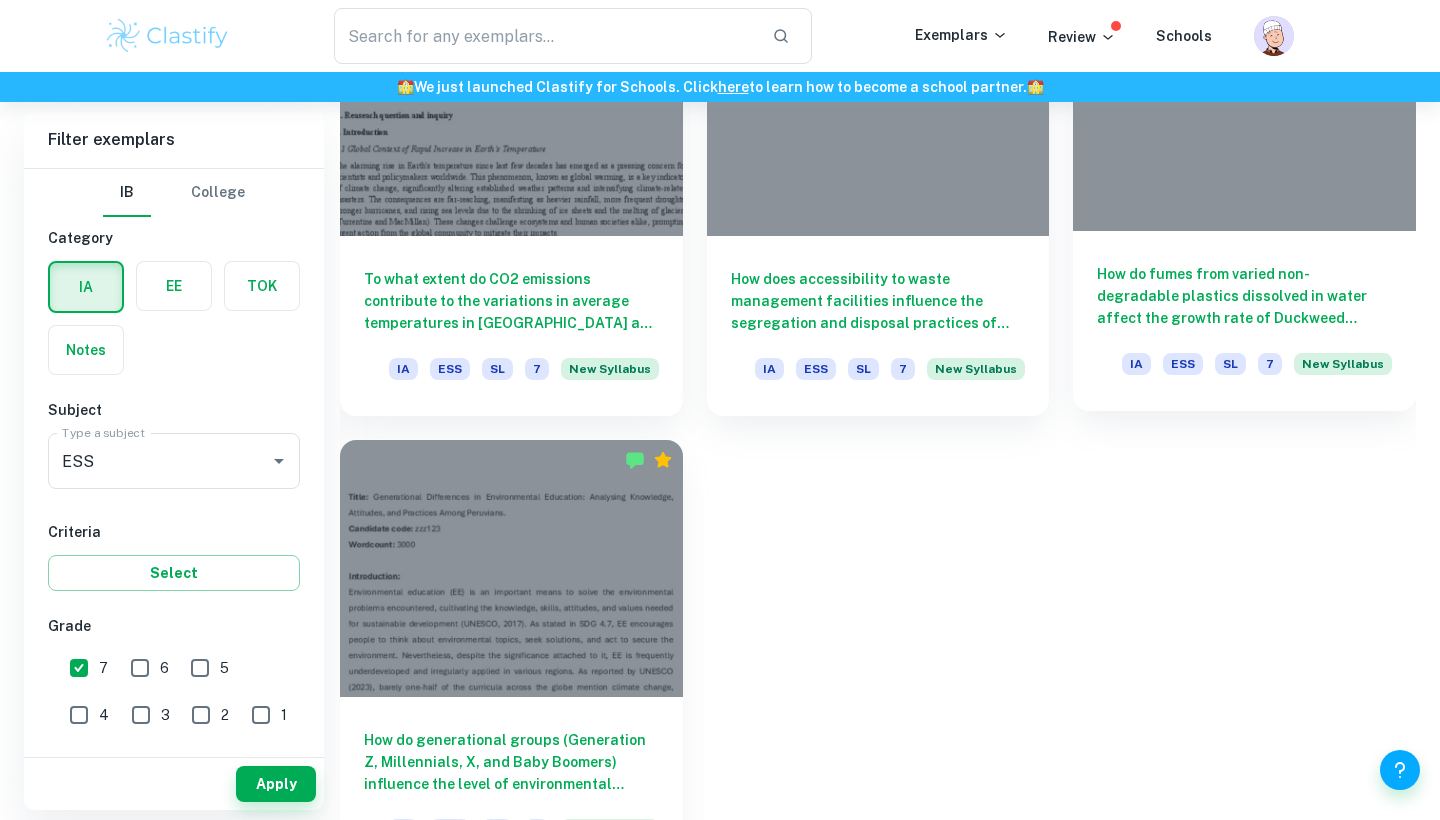 click on "How do fumes from varied non-degradable plastics dissolved in water affect the growth rate of Duckweed (Lemna minor) compared to fumes from biodegradable  plastics?" at bounding box center [1244, 296] 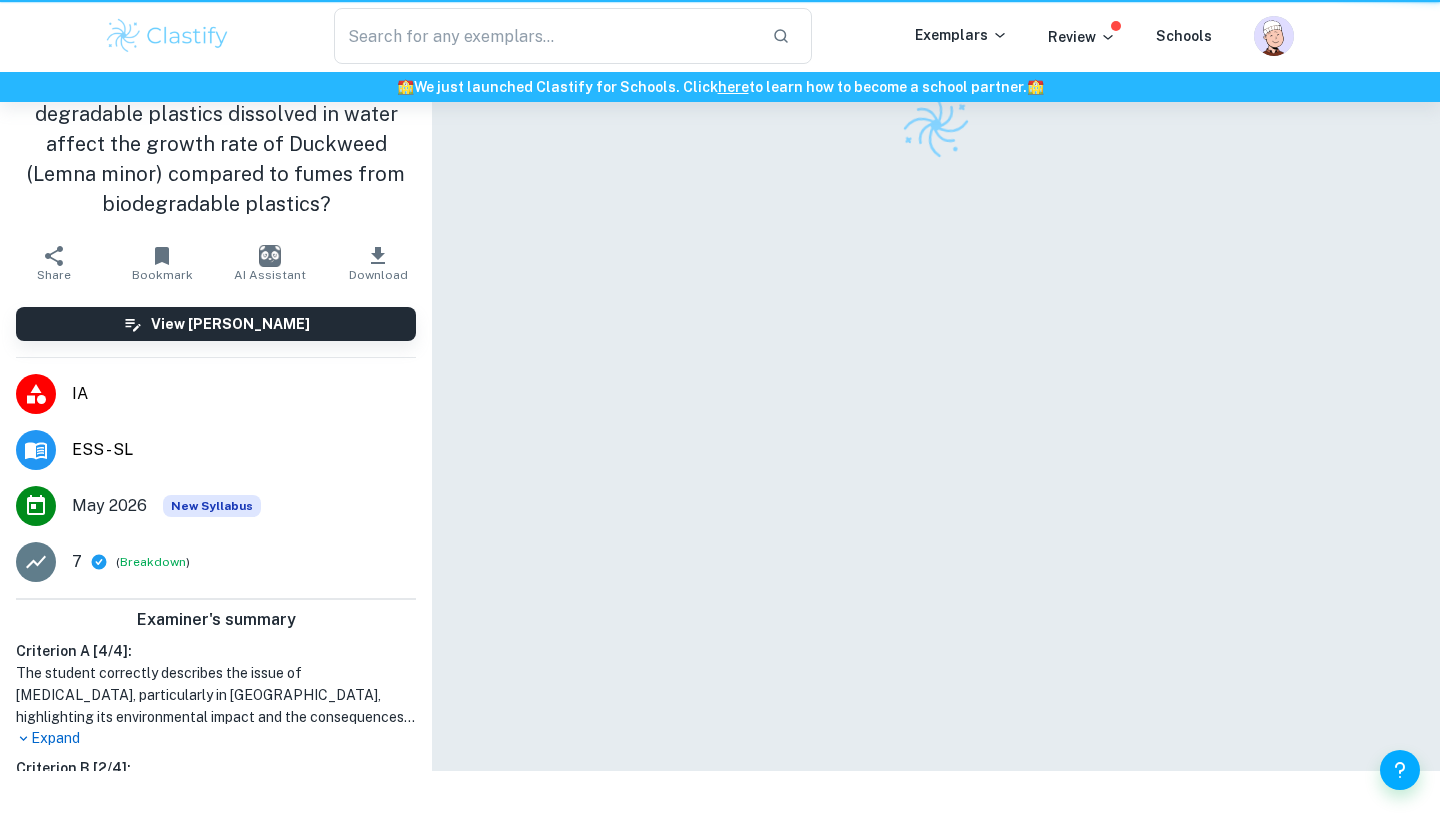 scroll, scrollTop: 0, scrollLeft: 0, axis: both 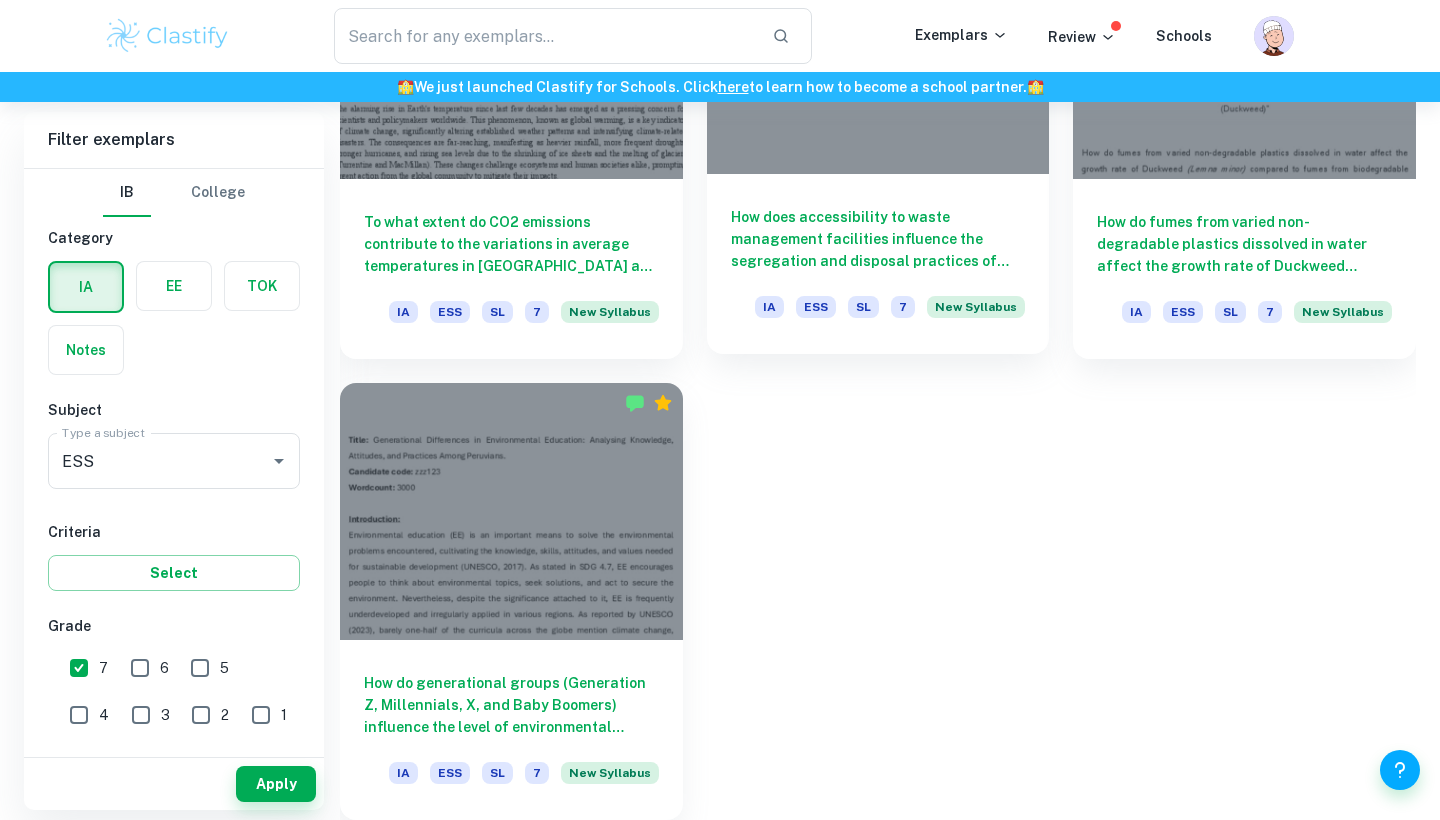 click on "How does accessibility to waste management facilities influence the segregation and disposal practices of recyclable and organic waste among students in a private school in [GEOGRAPHIC_DATA], [GEOGRAPHIC_DATA]?" at bounding box center [878, 239] 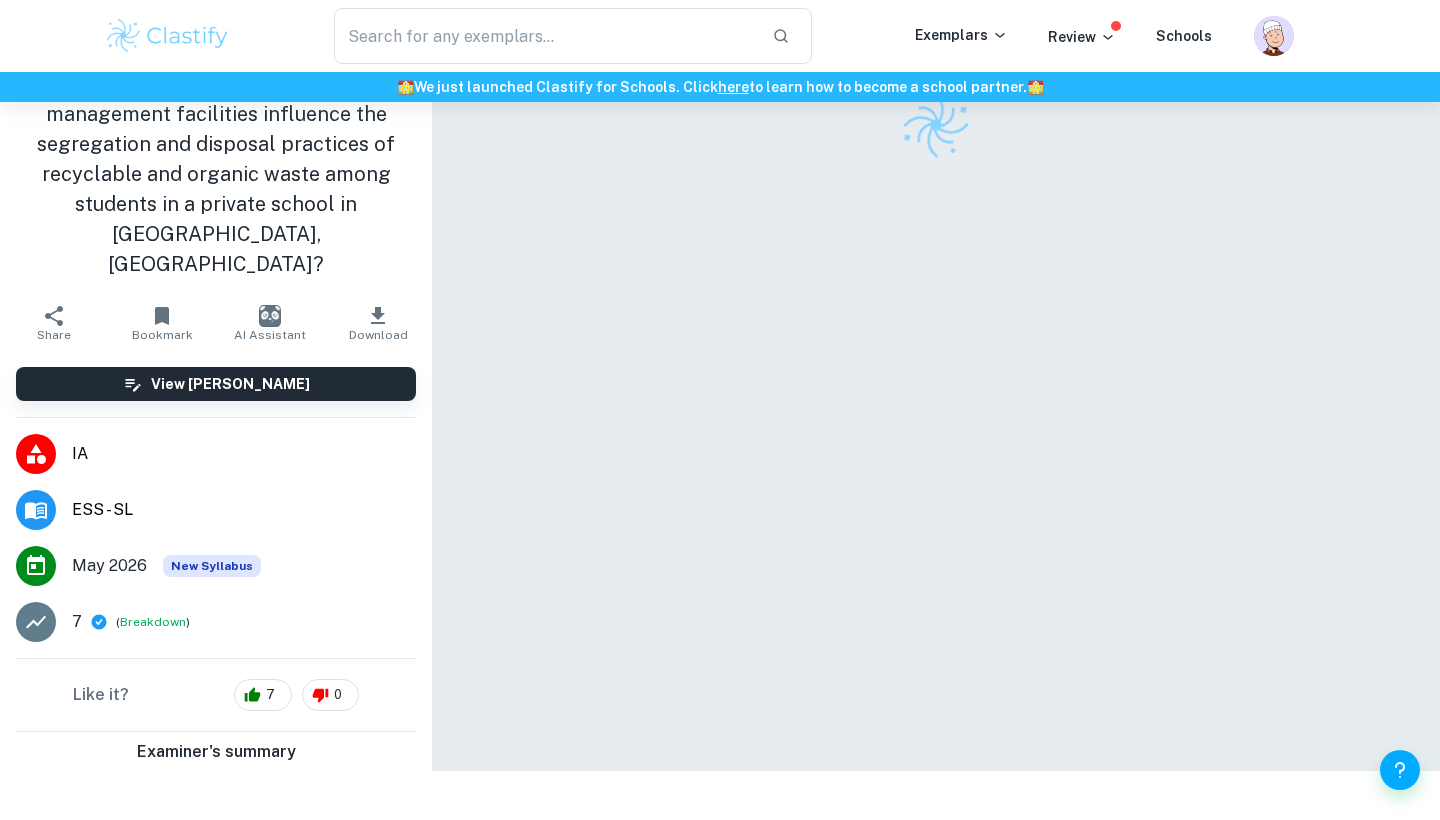 scroll, scrollTop: 0, scrollLeft: 0, axis: both 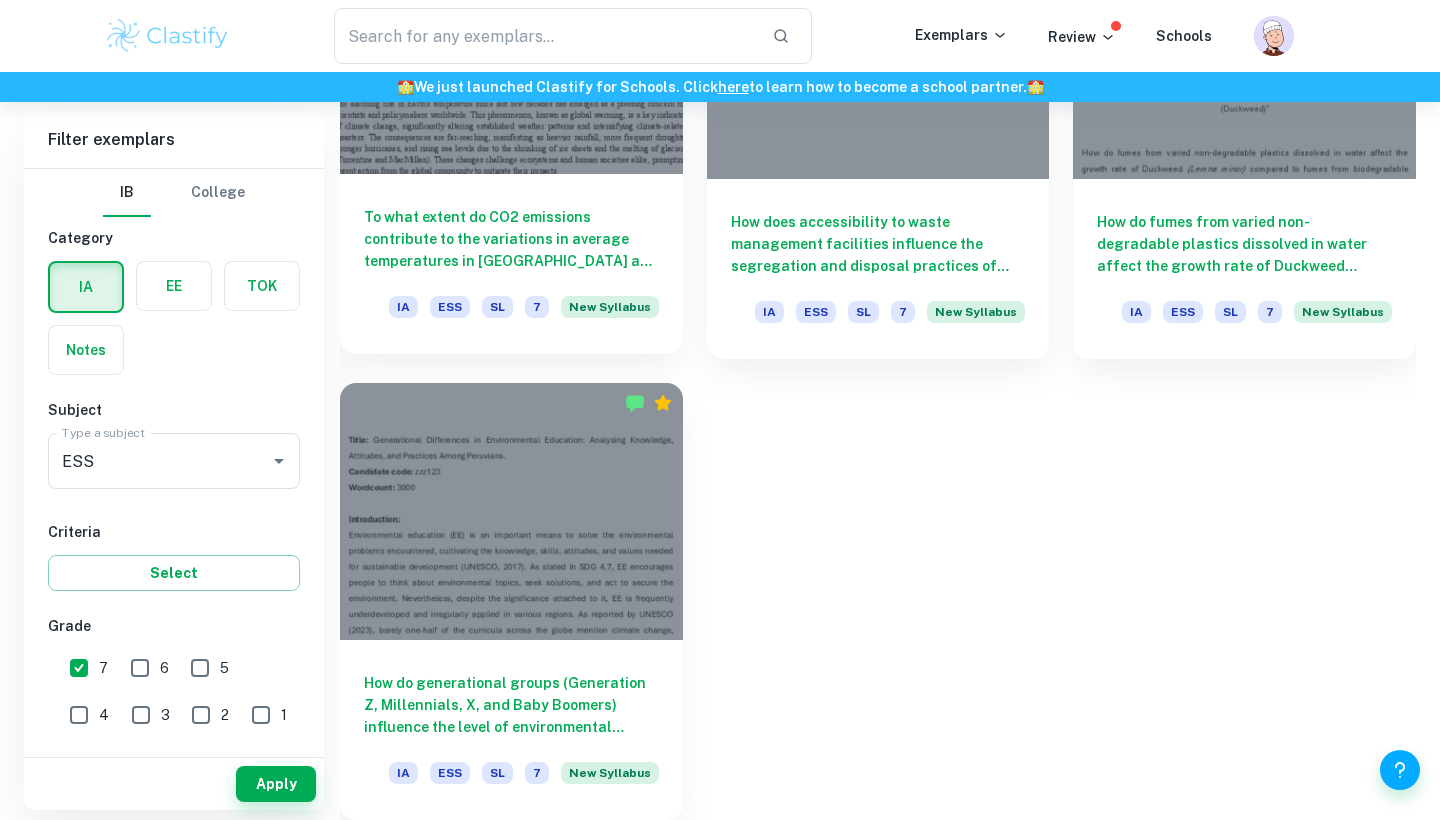 click on "To what extent do CO2 emissions contribute to the variations in average temperatures in [GEOGRAPHIC_DATA] and [GEOGRAPHIC_DATA] from [DATE] to [DATE], considering the environmental impacts of climate change in these regions?" at bounding box center [511, 239] 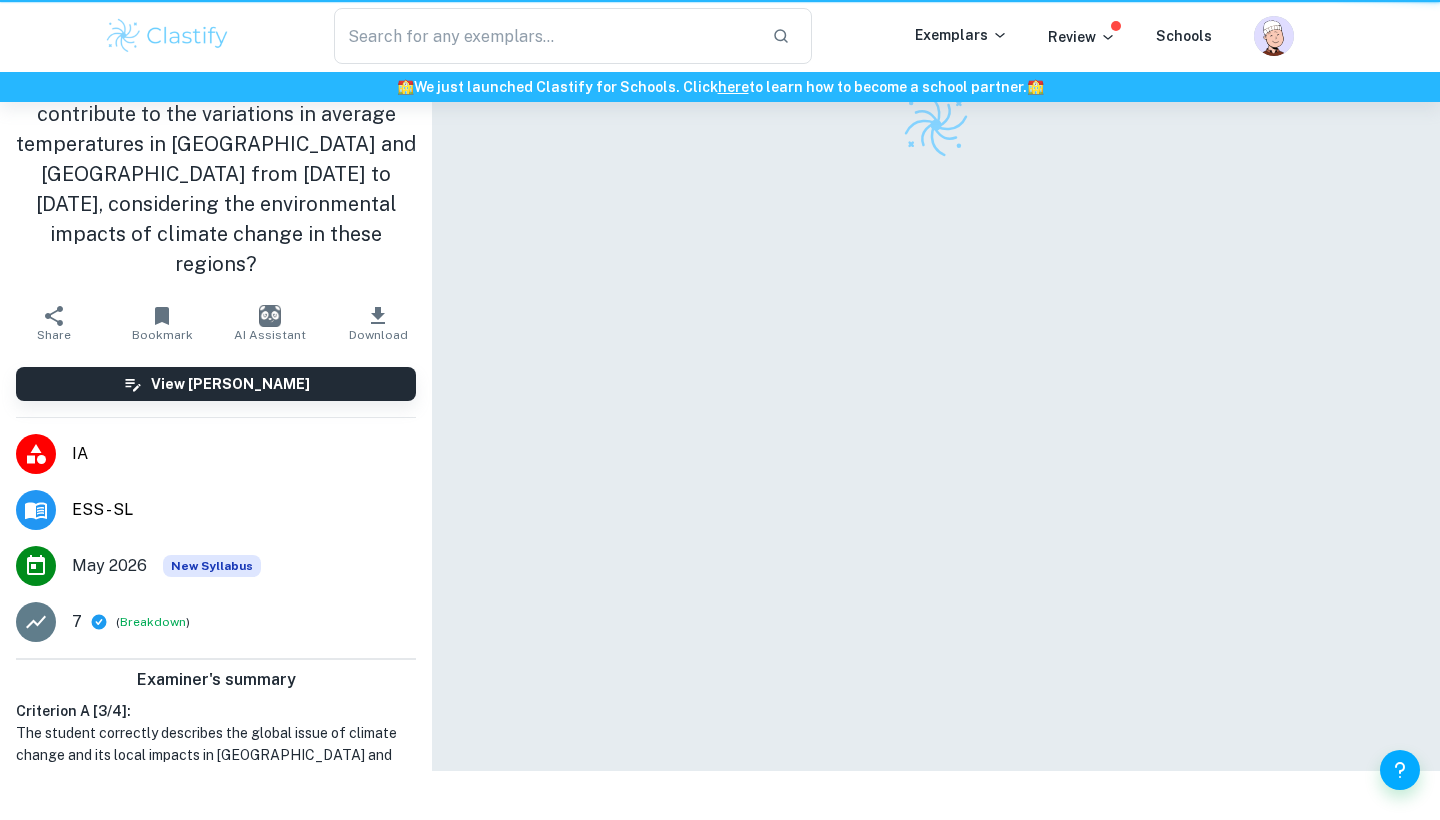 scroll, scrollTop: 0, scrollLeft: 0, axis: both 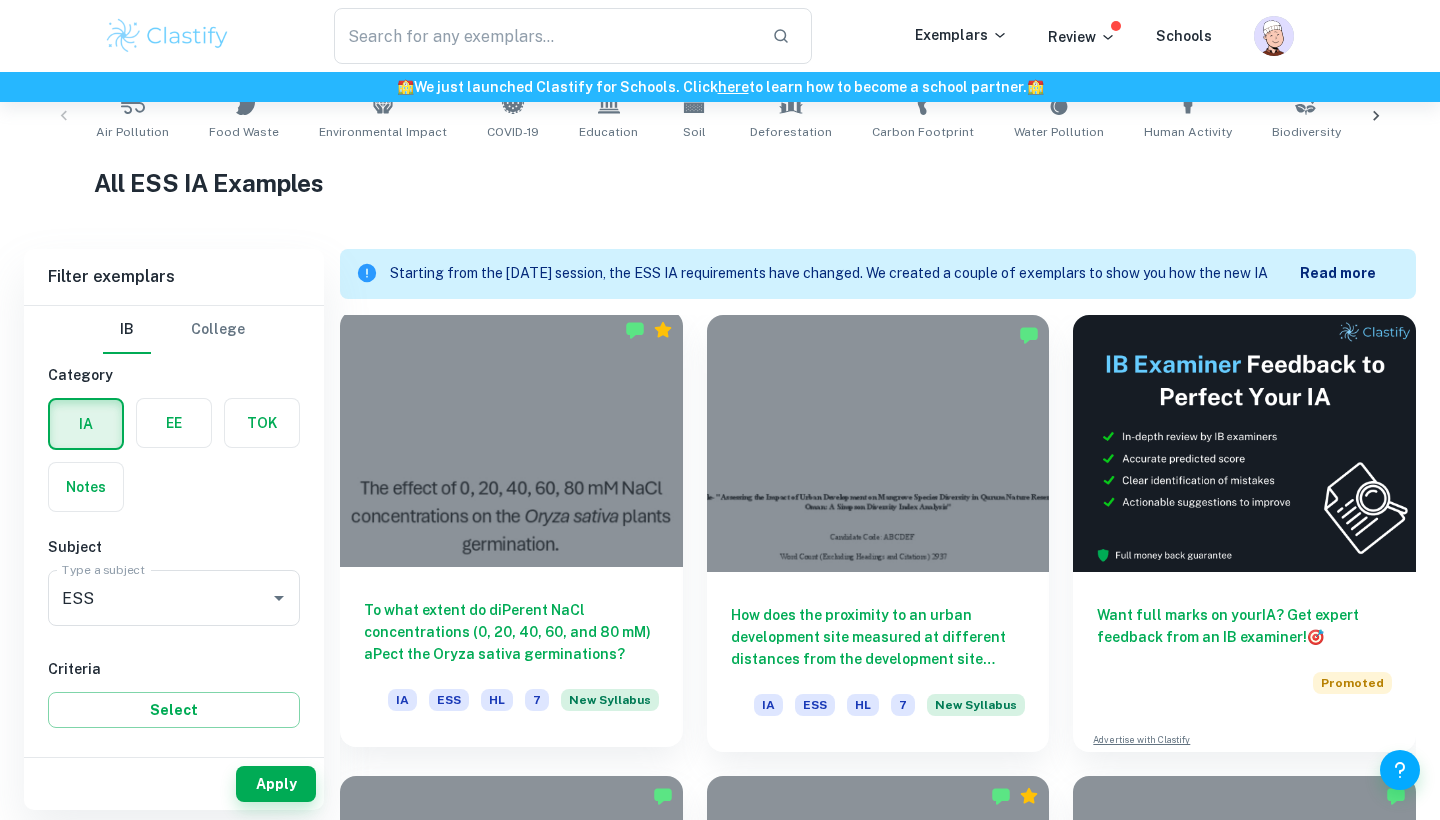 click on "To what extent do diPerent NaCl concentrations (0, 20, 40, 60, and 80 mM) aPect the Oryza sativa germinations?" at bounding box center (511, 632) 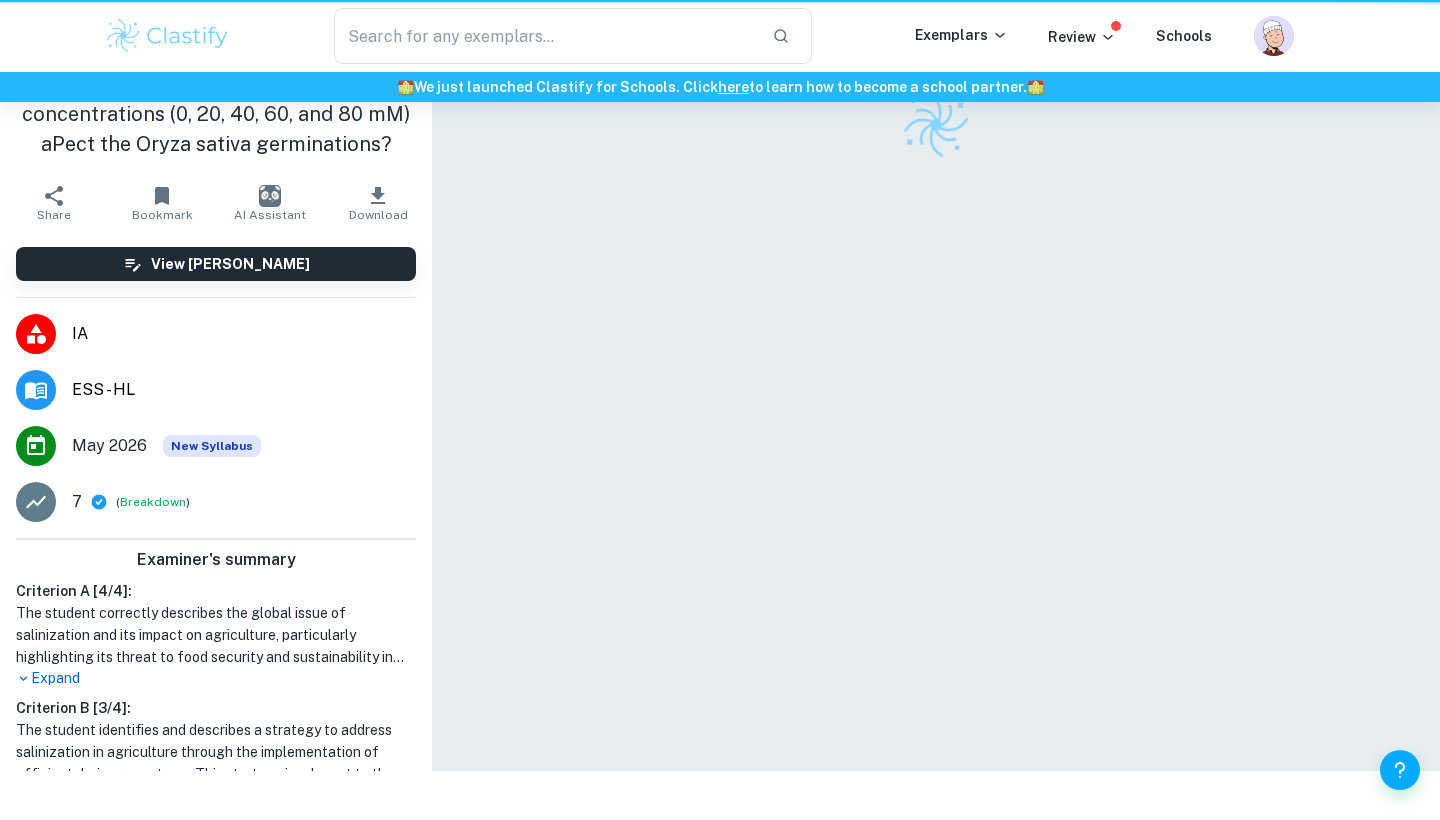 scroll, scrollTop: 0, scrollLeft: 0, axis: both 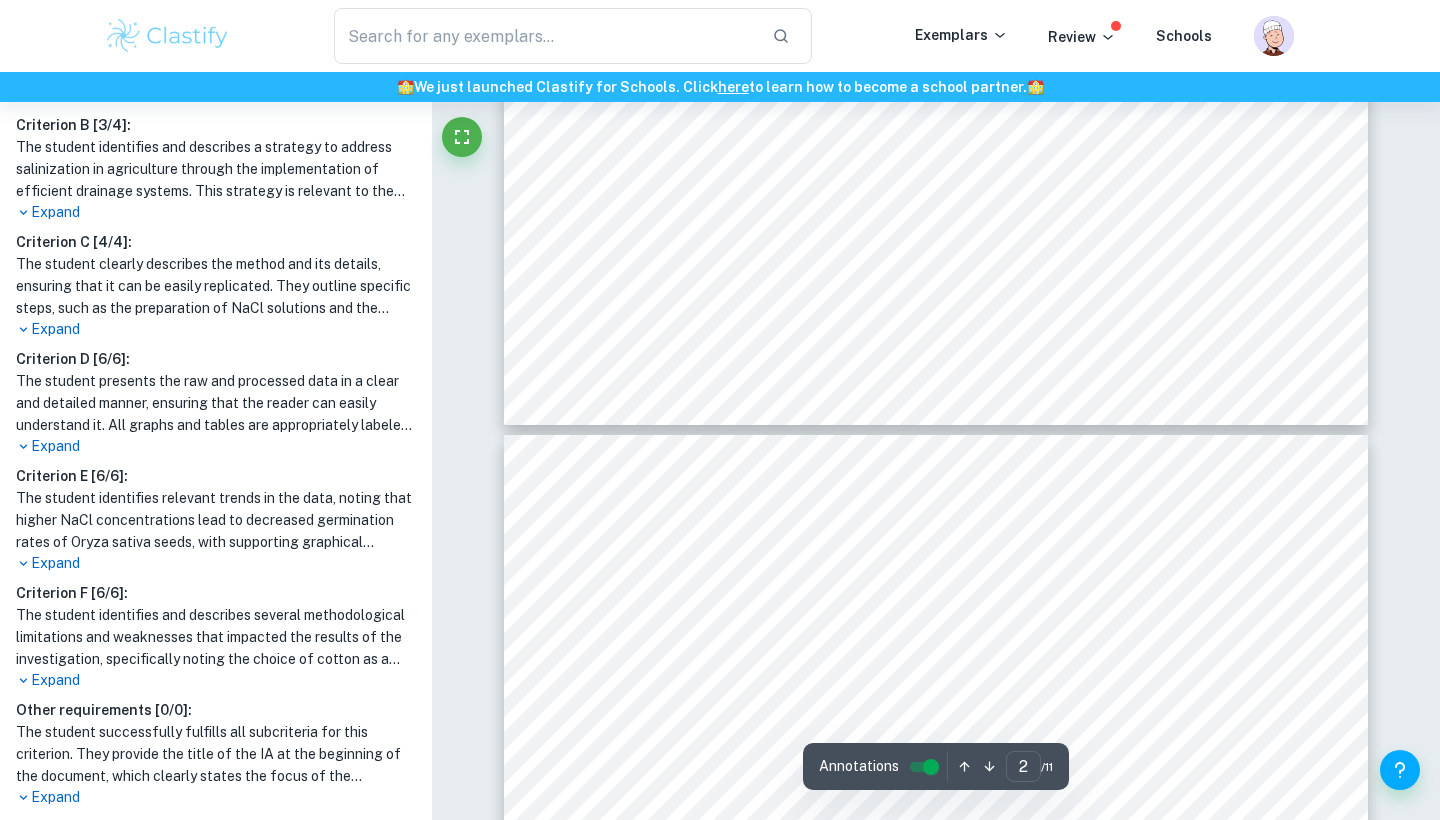 type on "3" 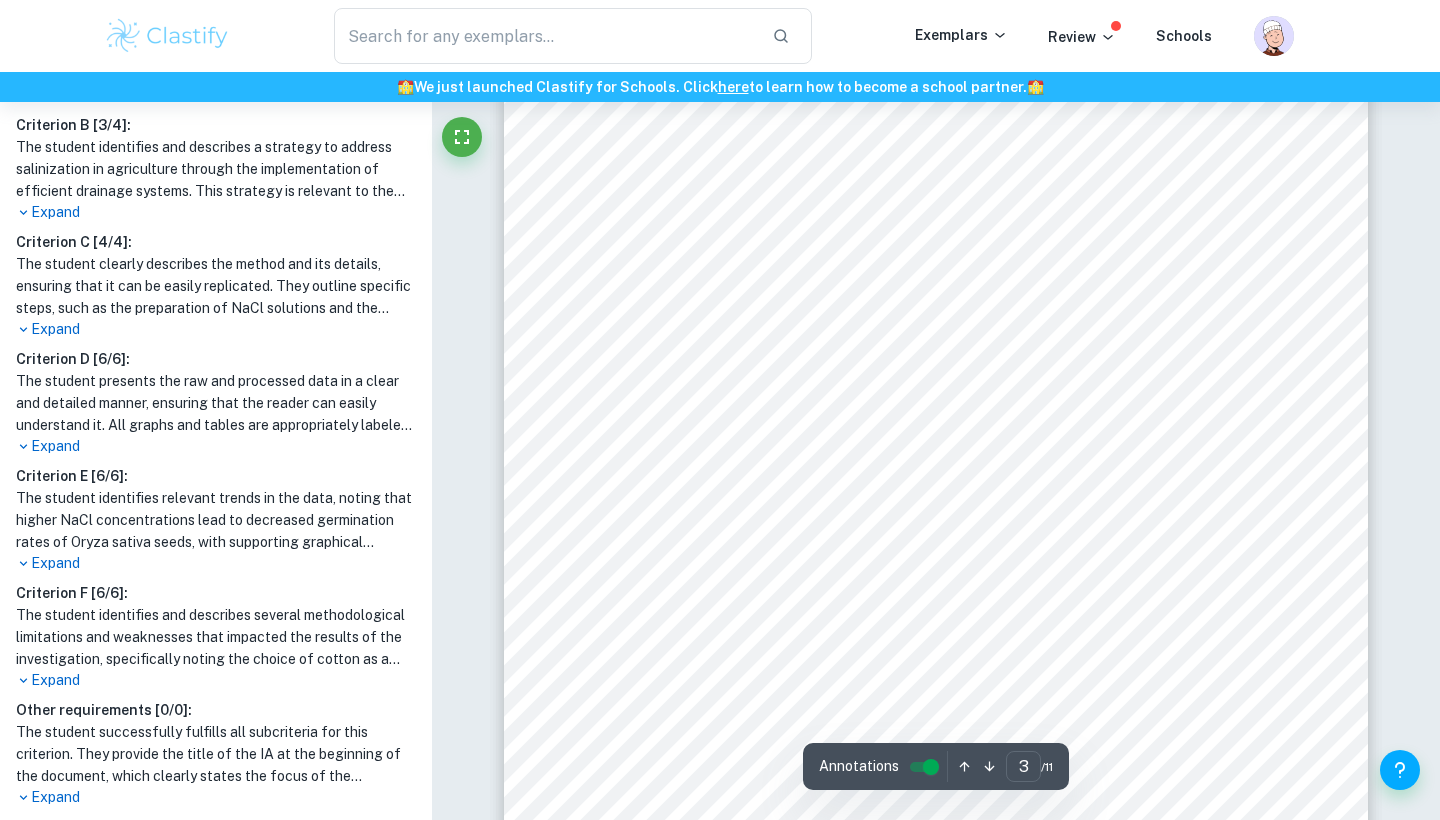 scroll, scrollTop: 3118, scrollLeft: 0, axis: vertical 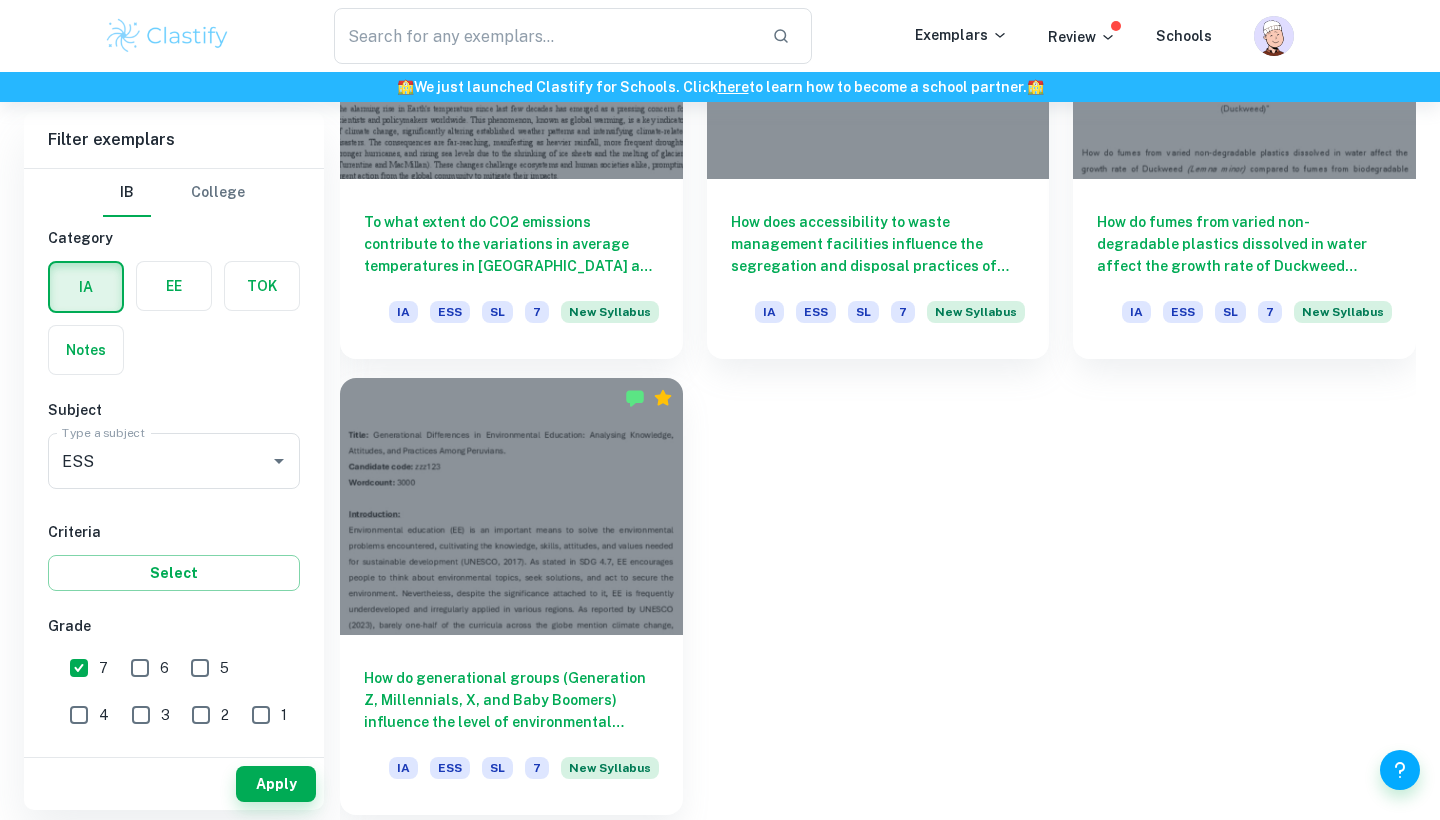 click on "How do generational groups (Generation Z, Millennials, X, and Baby Boomers) influence the level of environmental education among [DEMOGRAPHIC_DATA] measured by knowledge, attitudes, and practices?" at bounding box center (511, 700) 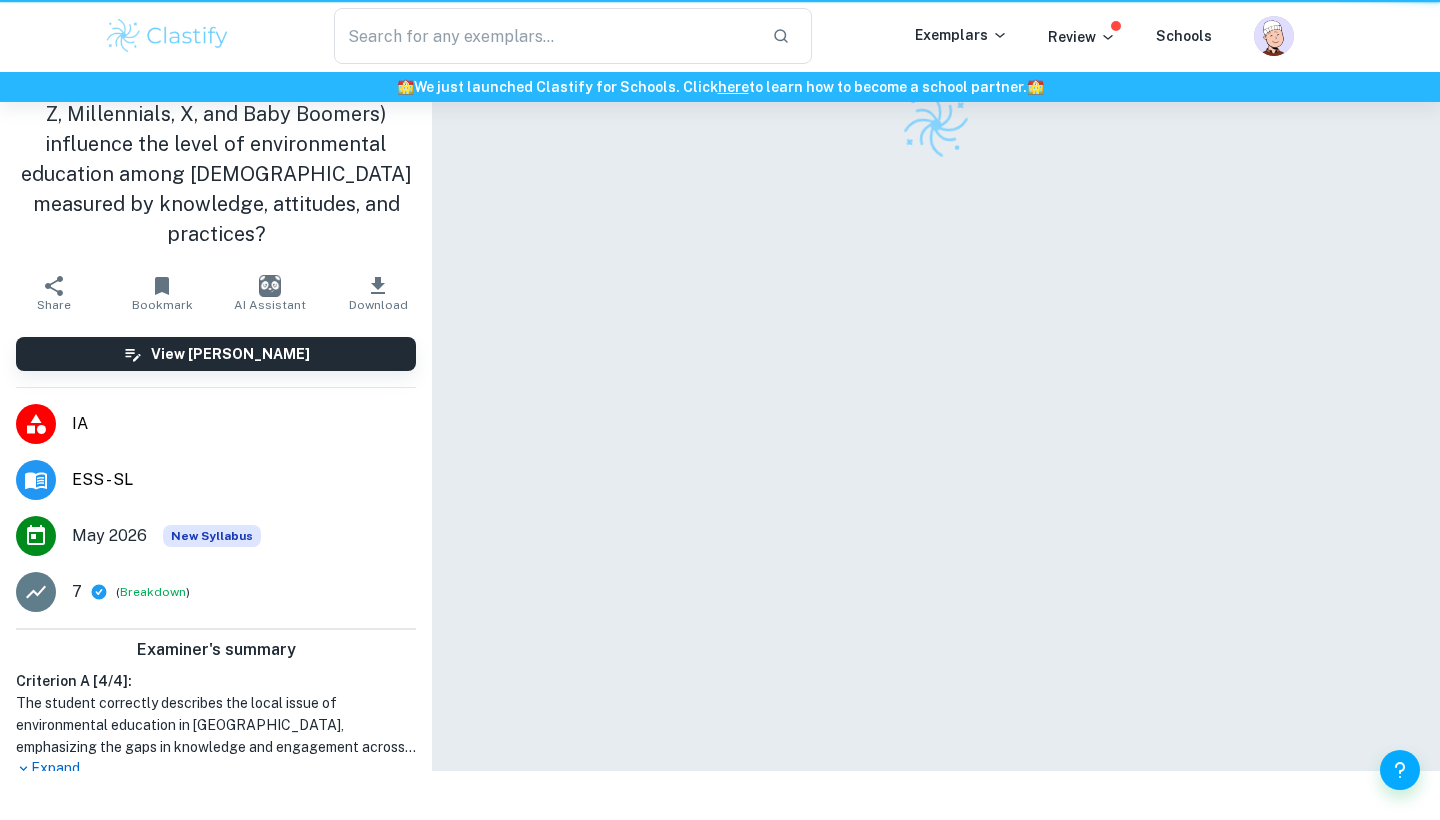 scroll, scrollTop: 0, scrollLeft: 0, axis: both 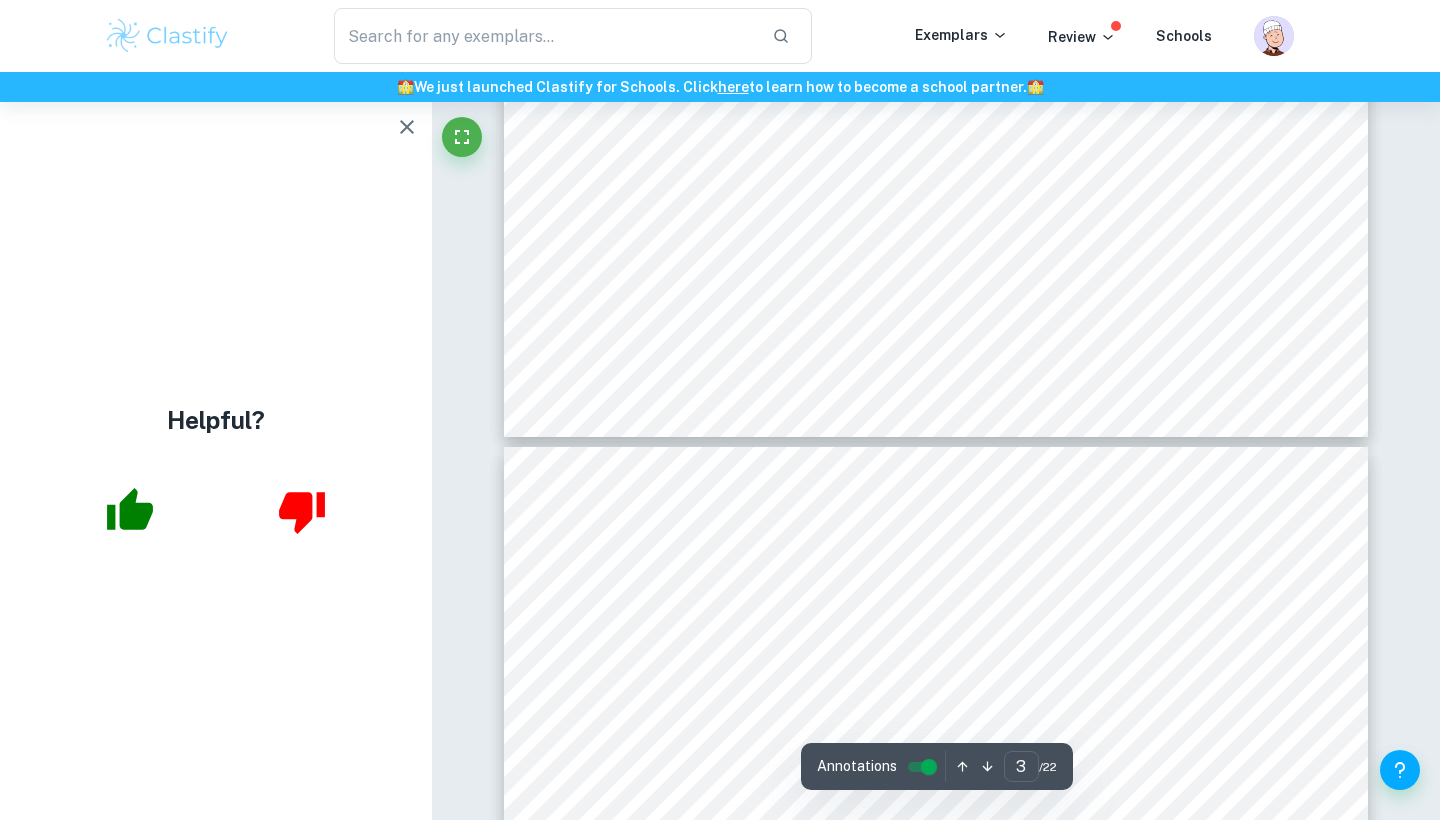 type on "4" 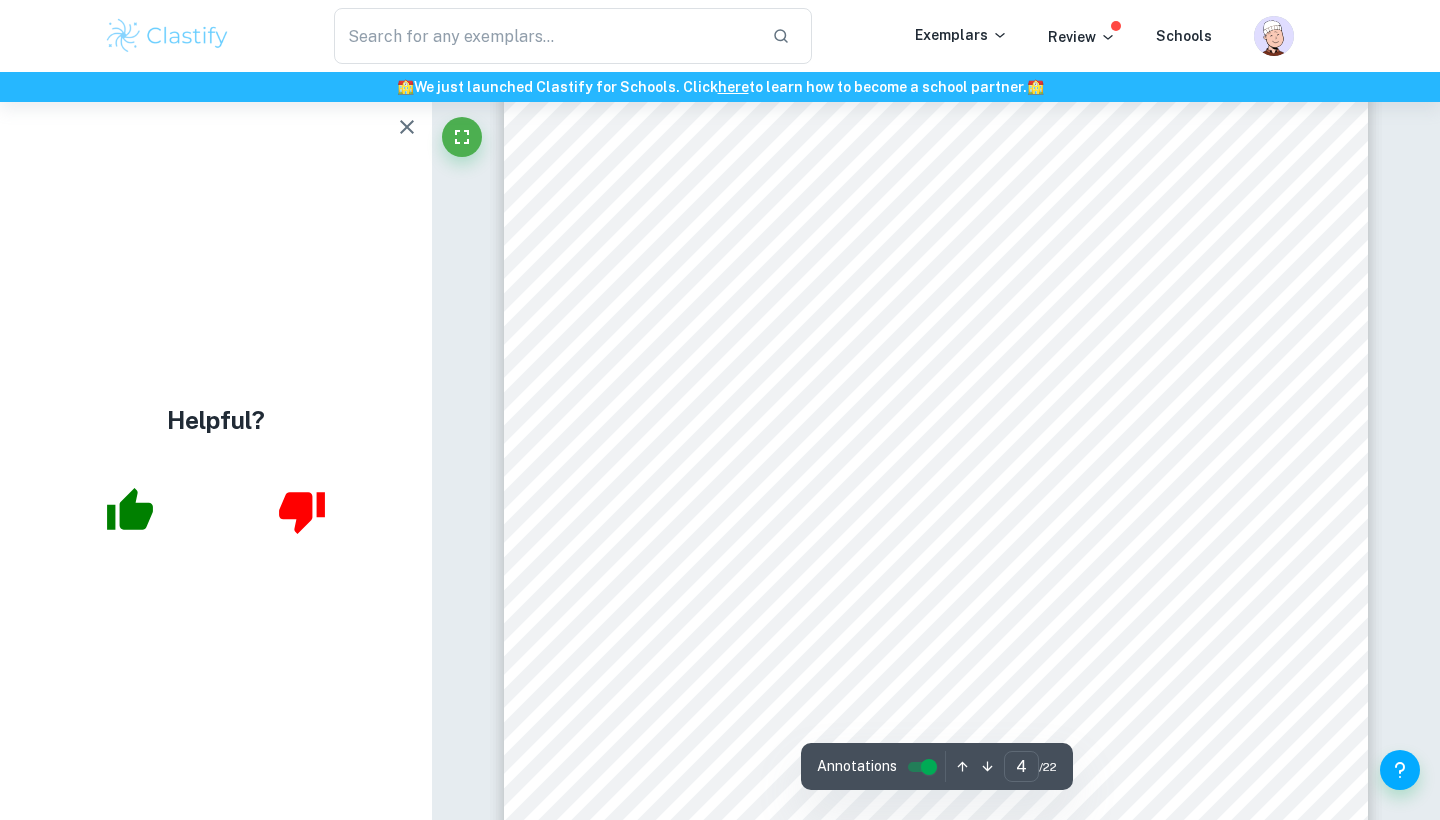scroll, scrollTop: 4149, scrollLeft: 0, axis: vertical 